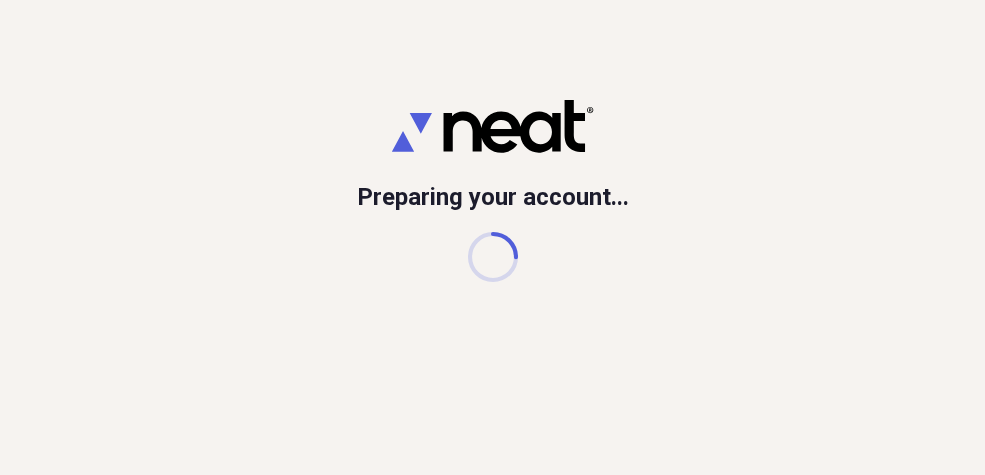 scroll, scrollTop: 0, scrollLeft: 0, axis: both 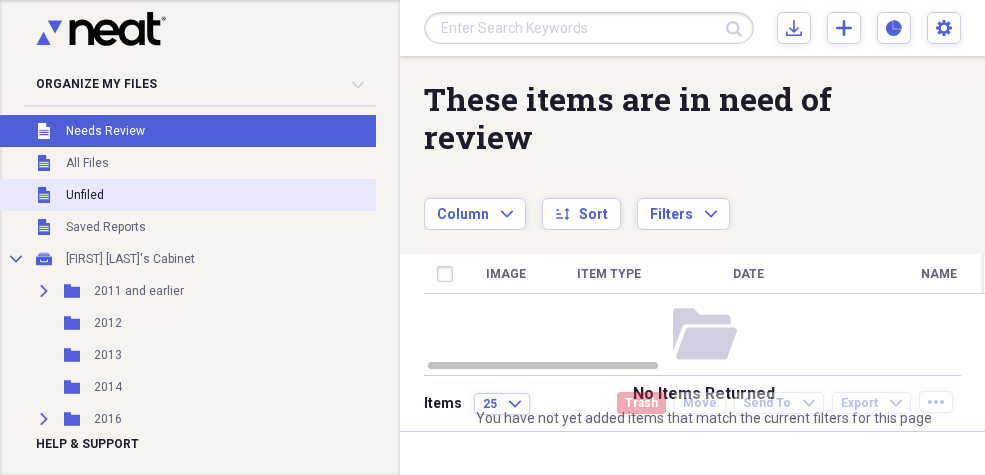 click on "Unfiled" at bounding box center (85, 195) 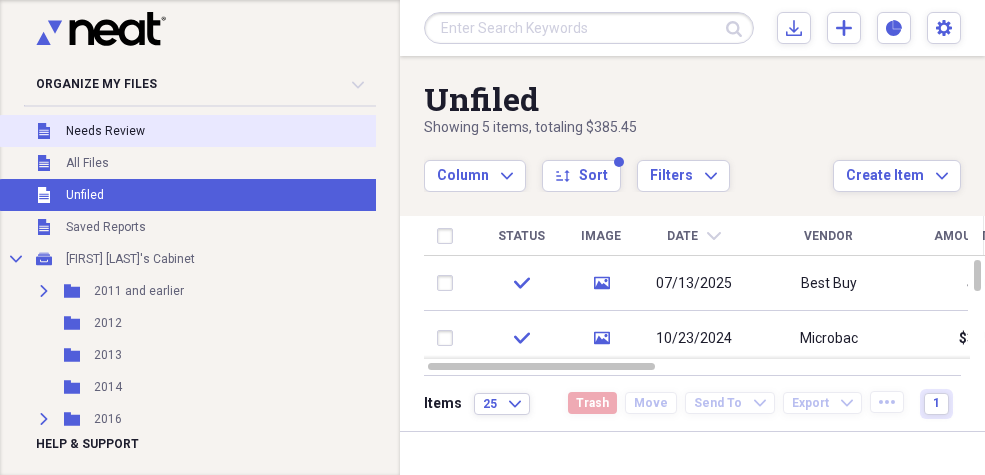 click on "Needs Review" at bounding box center [105, 131] 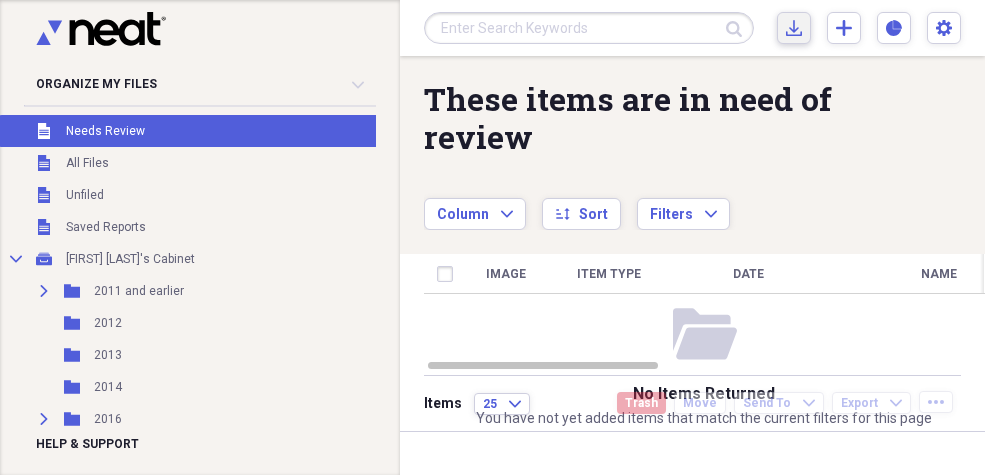 click 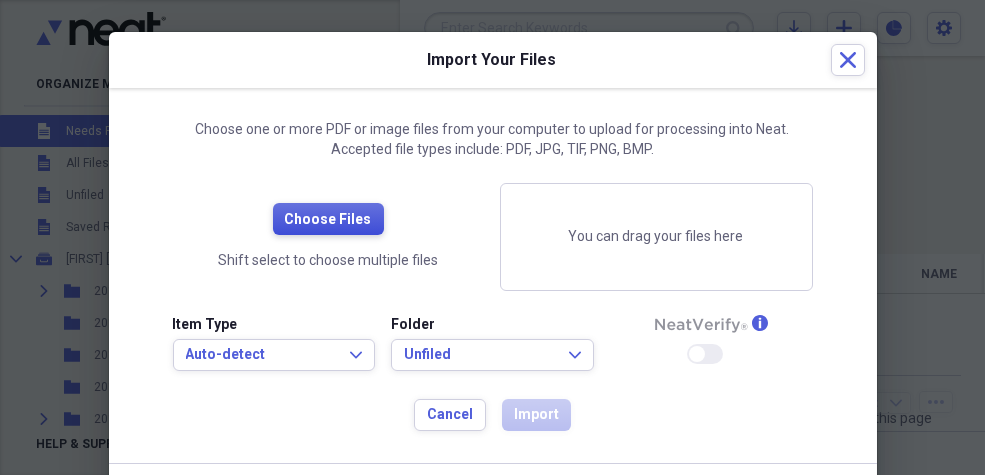 click on "Choose Files" at bounding box center (328, 220) 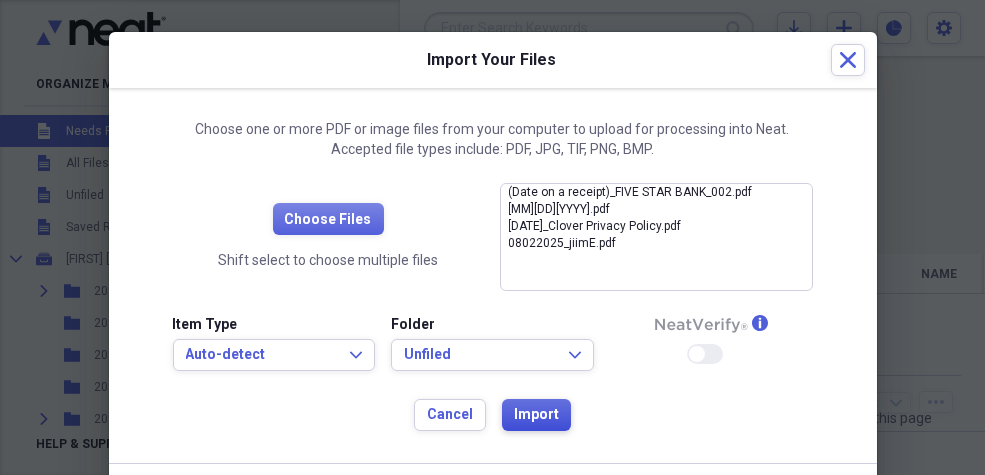 click on "Import" at bounding box center (536, 415) 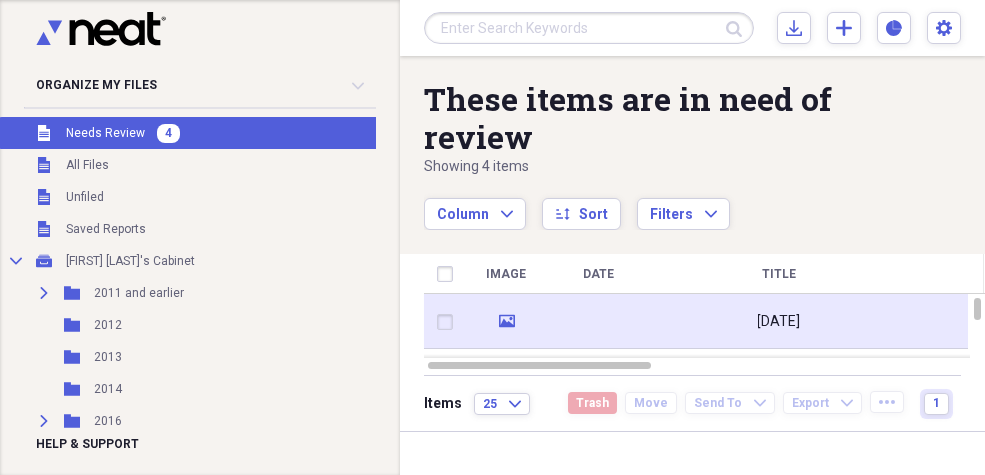 click at bounding box center [449, 322] 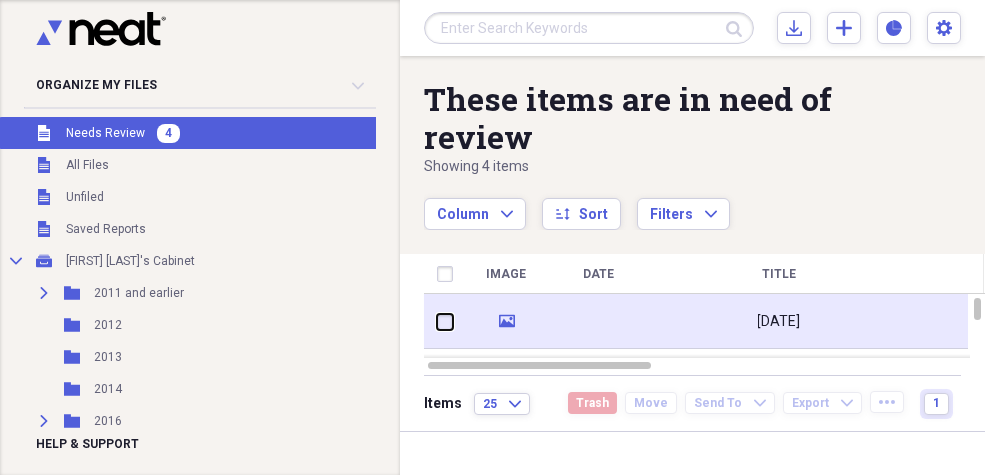 click at bounding box center (437, 321) 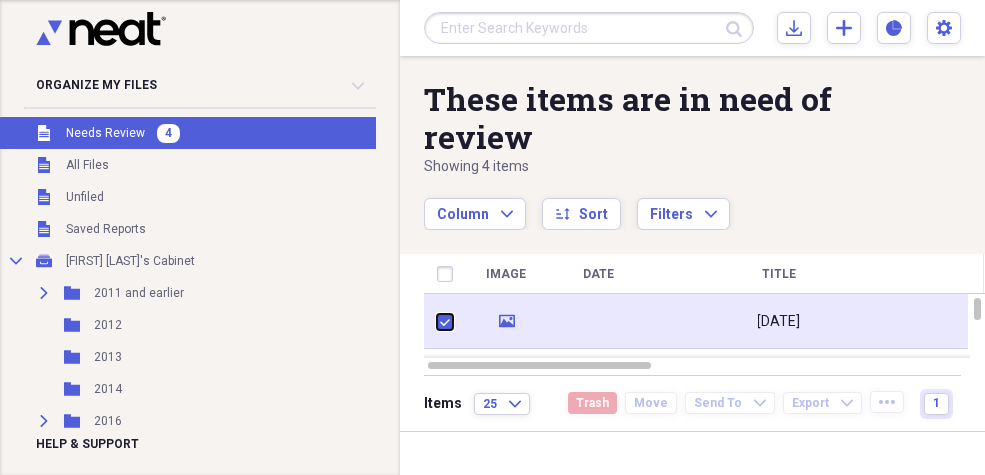 checkbox on "true" 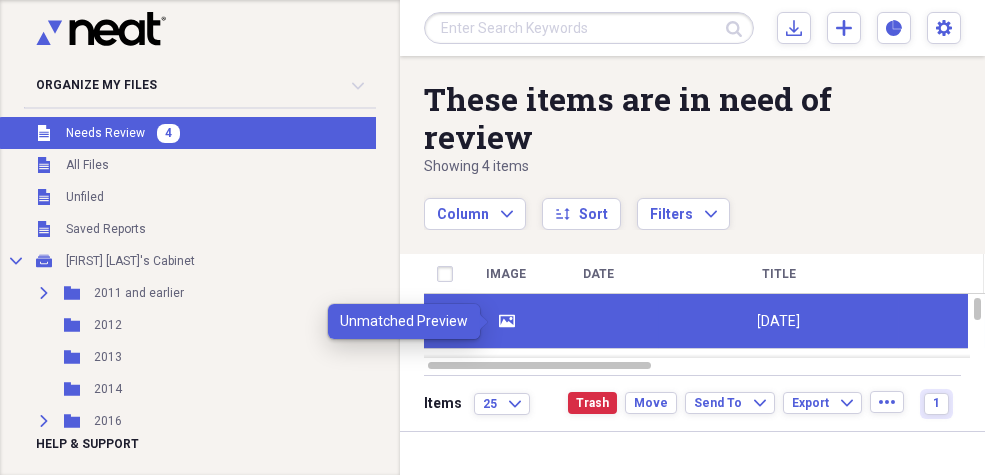 click on "media" 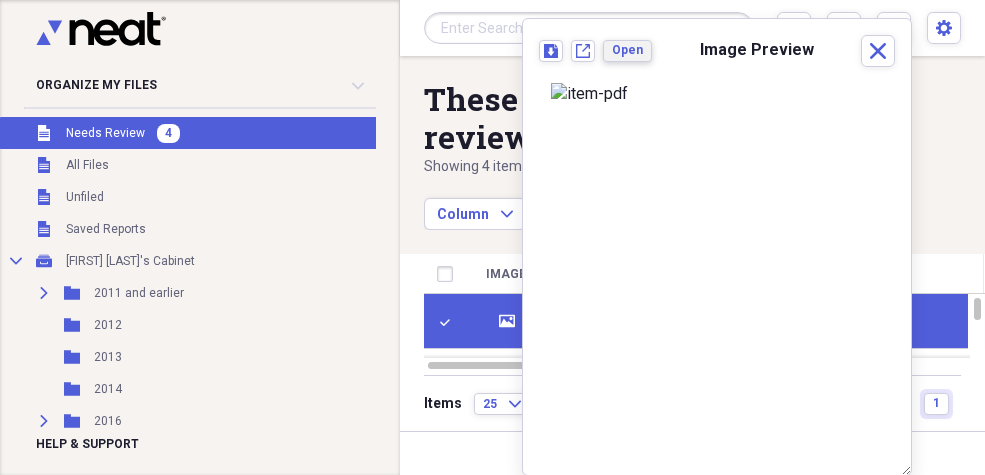 click on "Open" at bounding box center [627, 50] 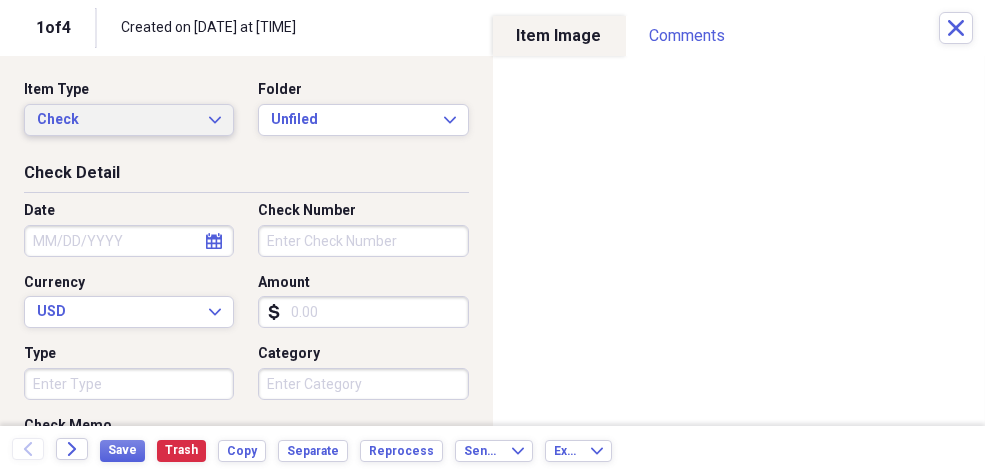 click on "Expand" 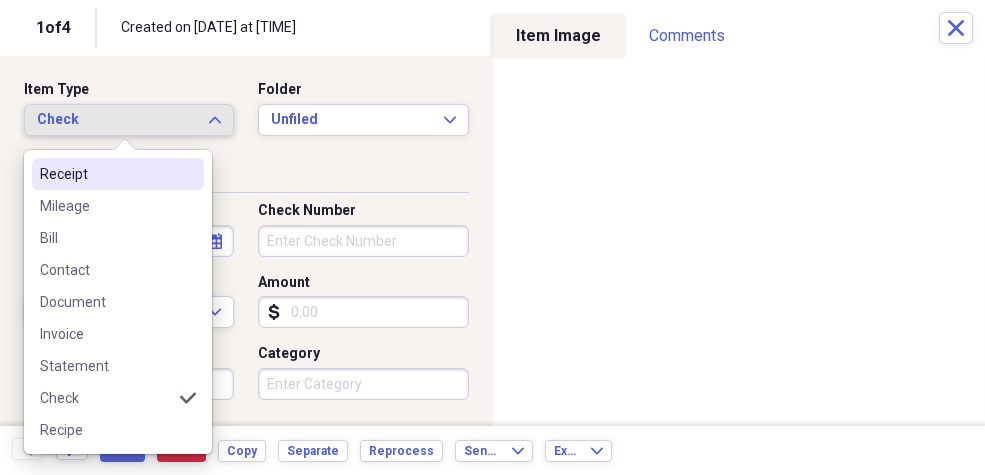 click on "Receipt" at bounding box center [106, 174] 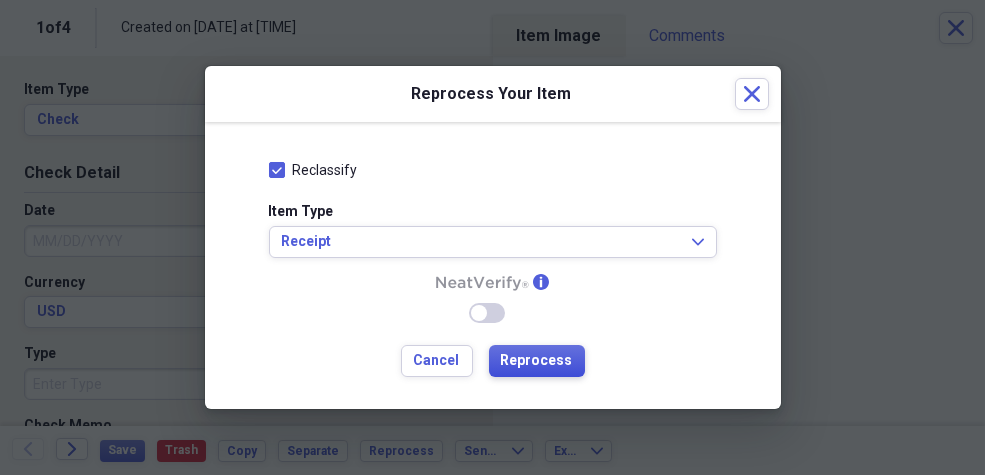 click on "Reprocess" at bounding box center (537, 361) 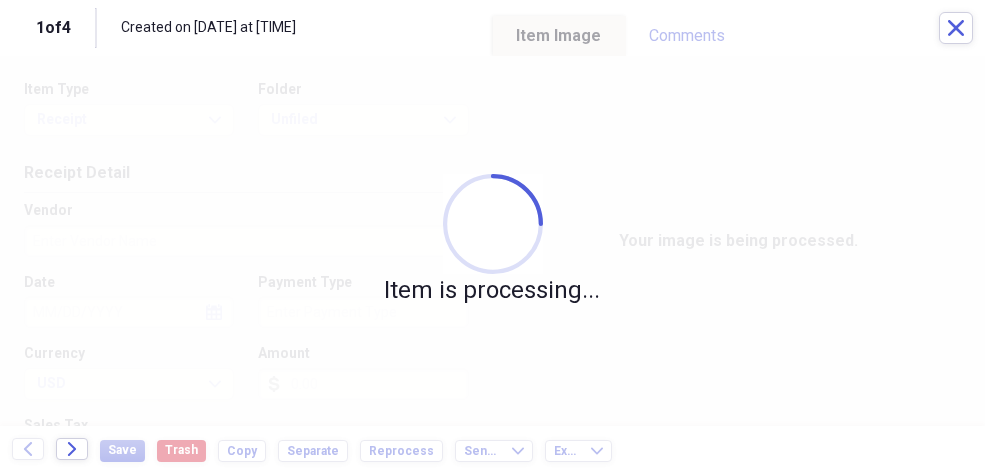 type on "State Farm" 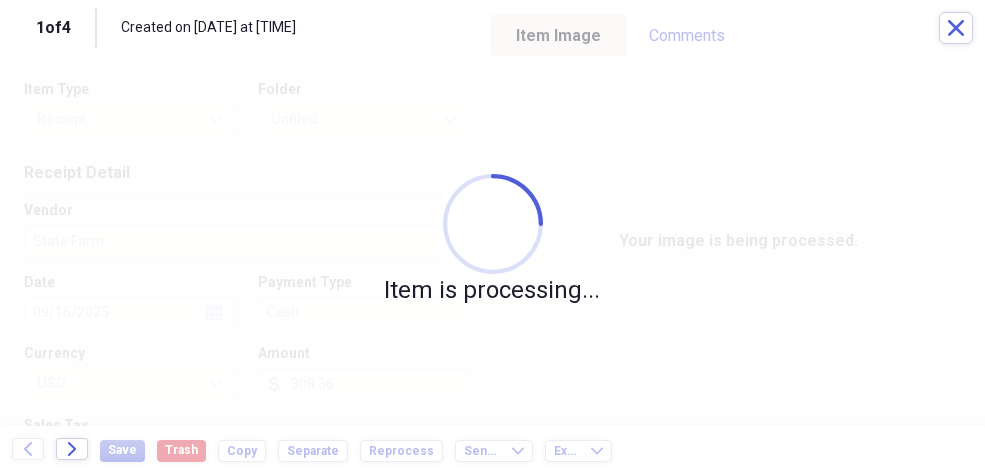 type on "[YEAR] Chevy truck--Snow" 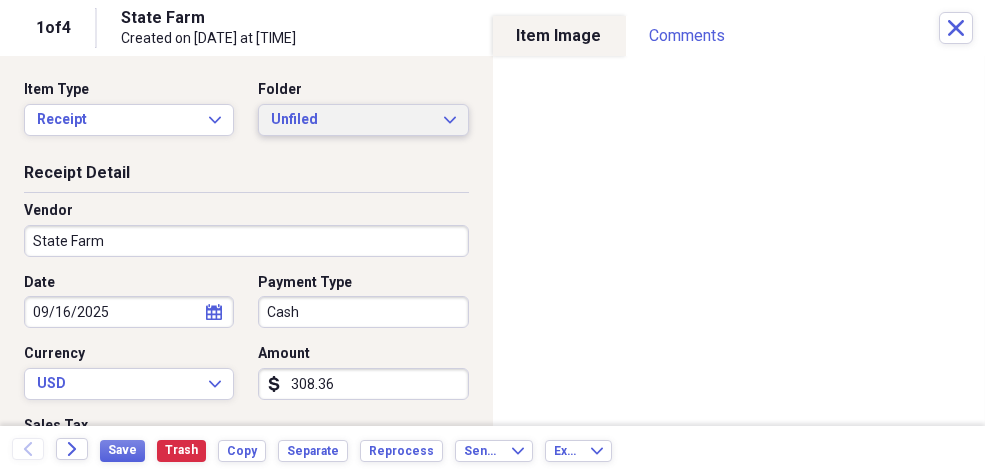 click on "Expand" 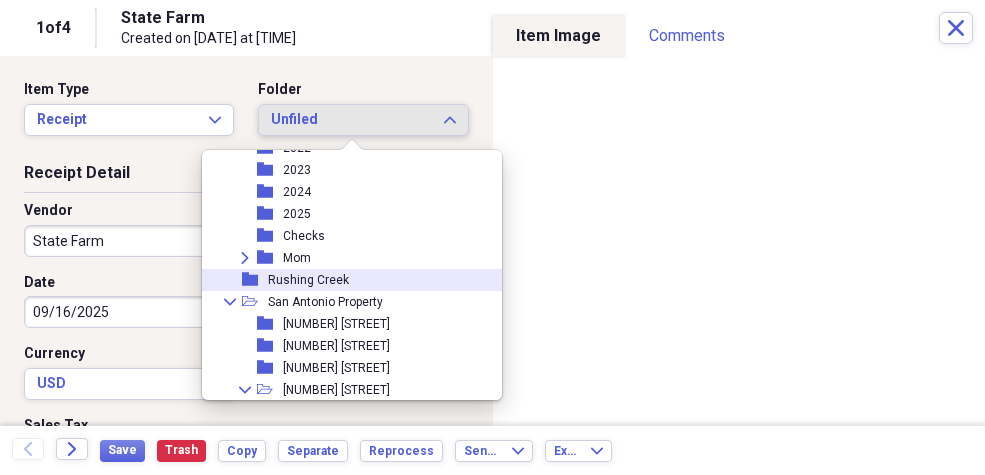 scroll, scrollTop: 560, scrollLeft: 0, axis: vertical 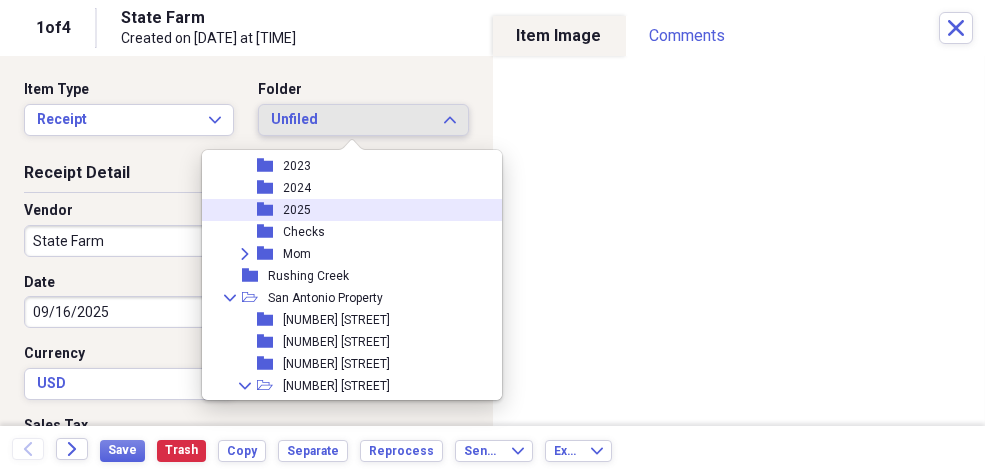 click on "2025" at bounding box center [297, 210] 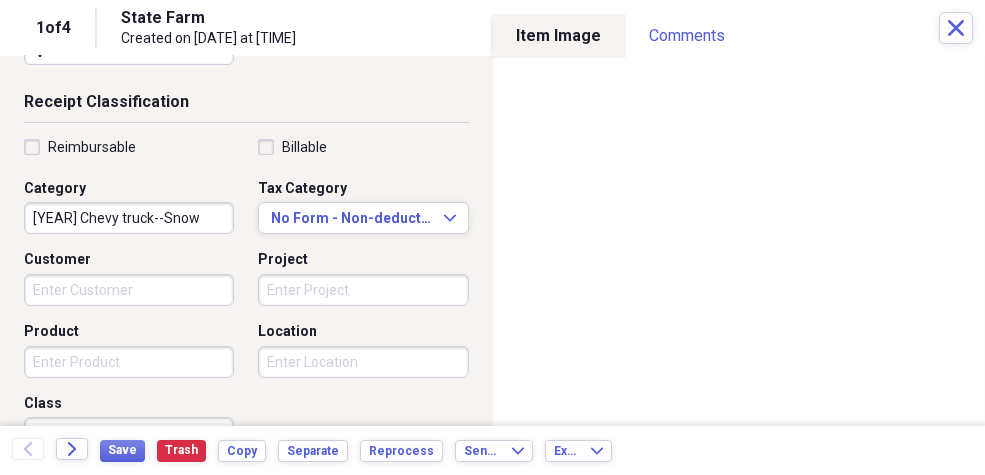 scroll, scrollTop: 407, scrollLeft: 0, axis: vertical 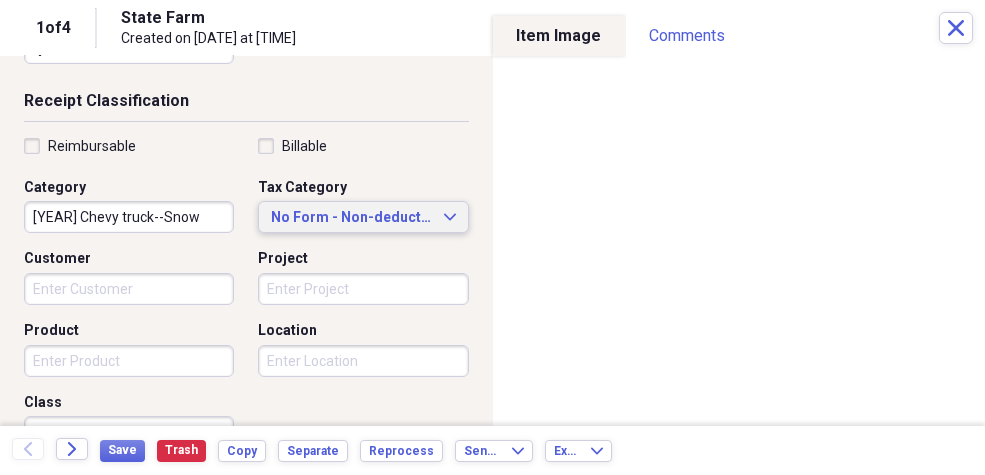click on "Expand" 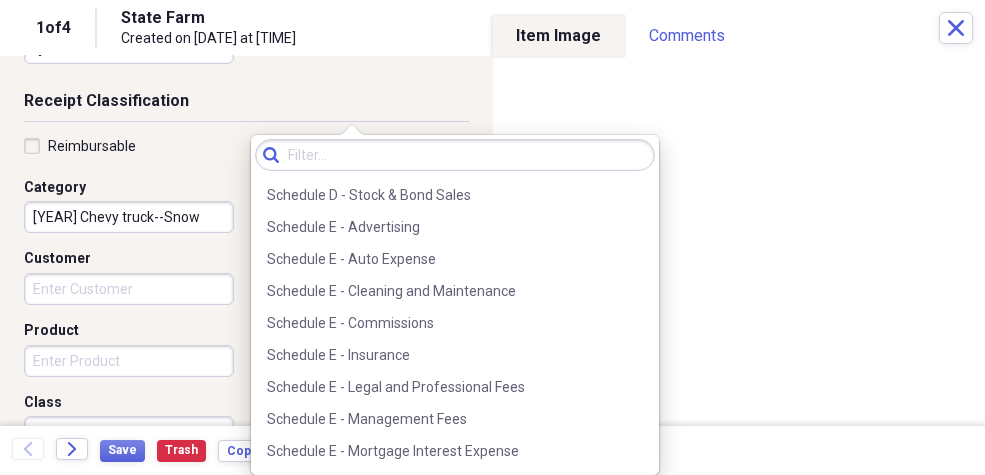 scroll, scrollTop: 4553, scrollLeft: 0, axis: vertical 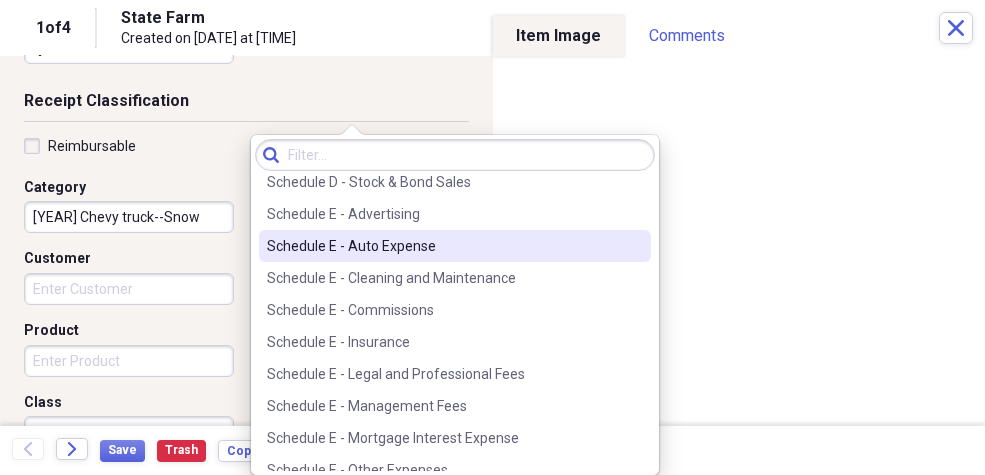 click on "Schedule E - Auto Expense" at bounding box center [443, 246] 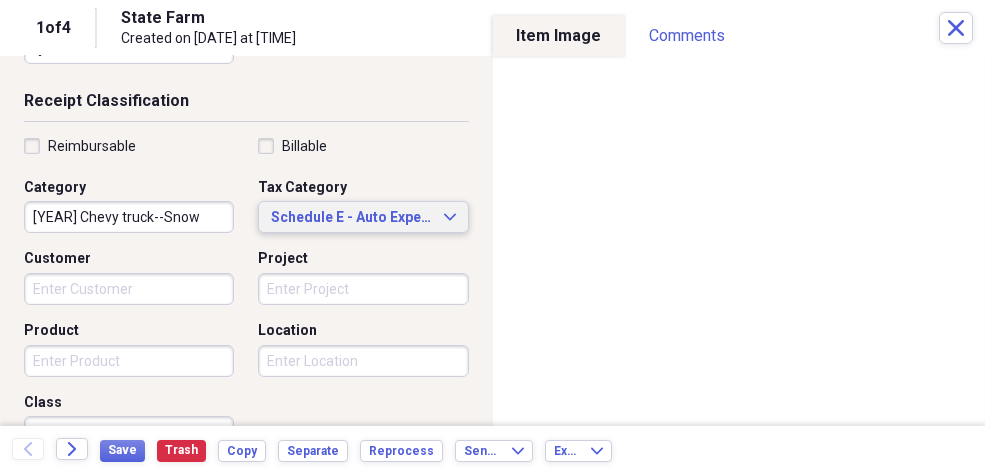 click on "Expand" 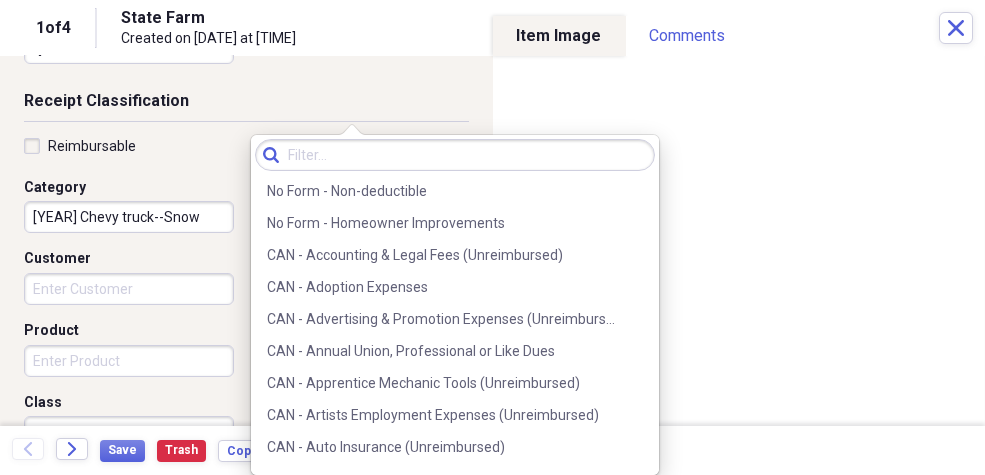 scroll, scrollTop: 4377, scrollLeft: 0, axis: vertical 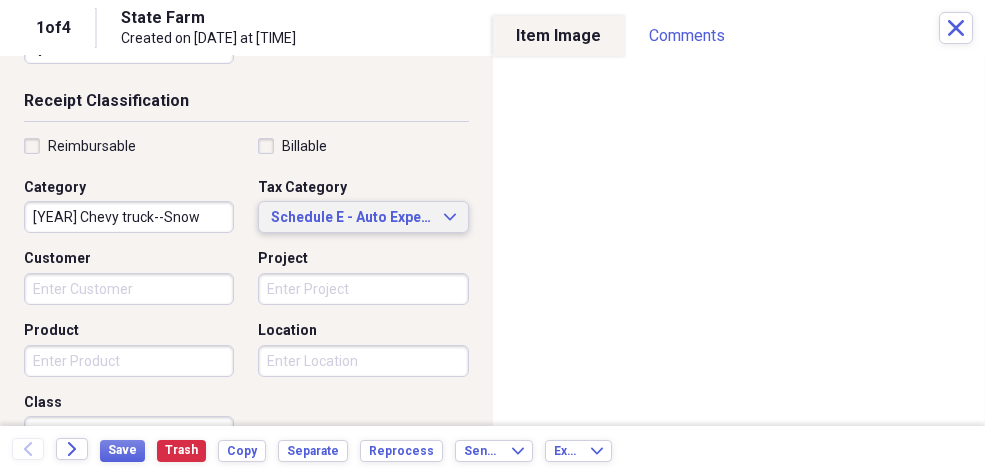 click on "Reimbursable Billable Category [YEAR] Chevy truck--Snow Tax Category Schedule E - Auto Expense Expand Customer Project Product Location Class" at bounding box center (246, 297) 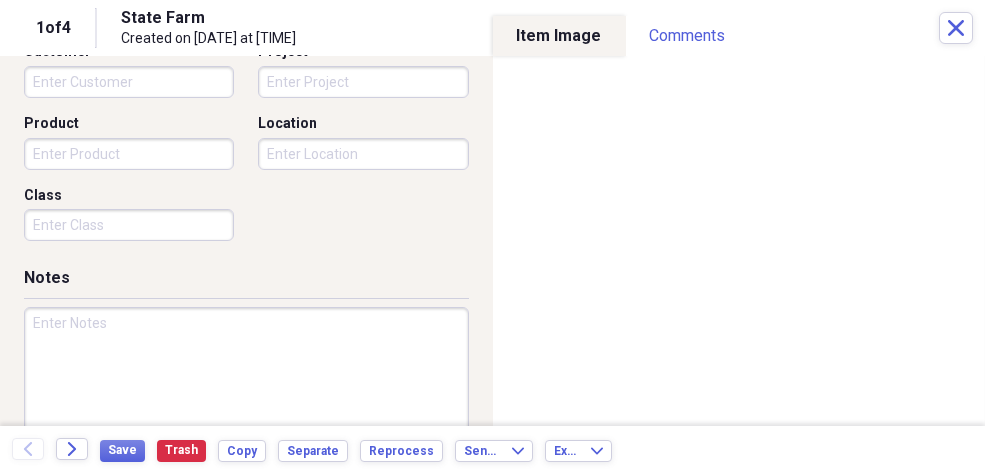 scroll, scrollTop: 647, scrollLeft: 0, axis: vertical 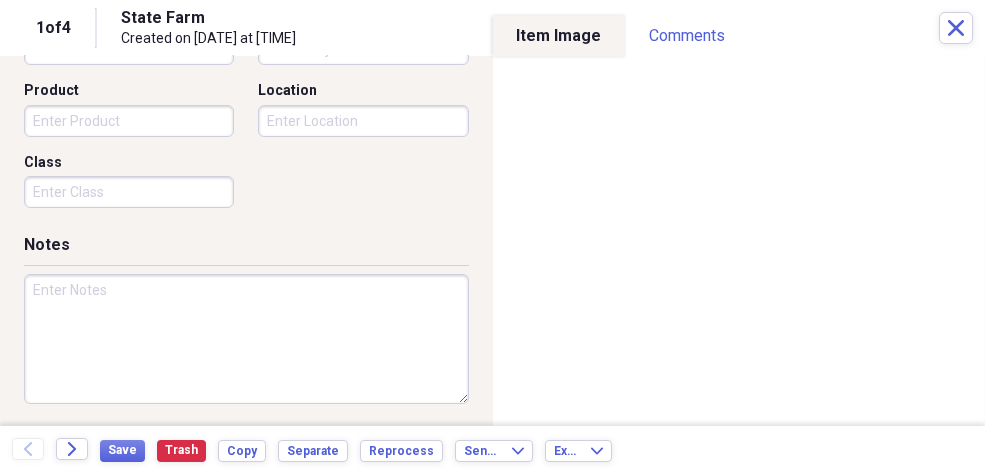 click at bounding box center [246, 339] 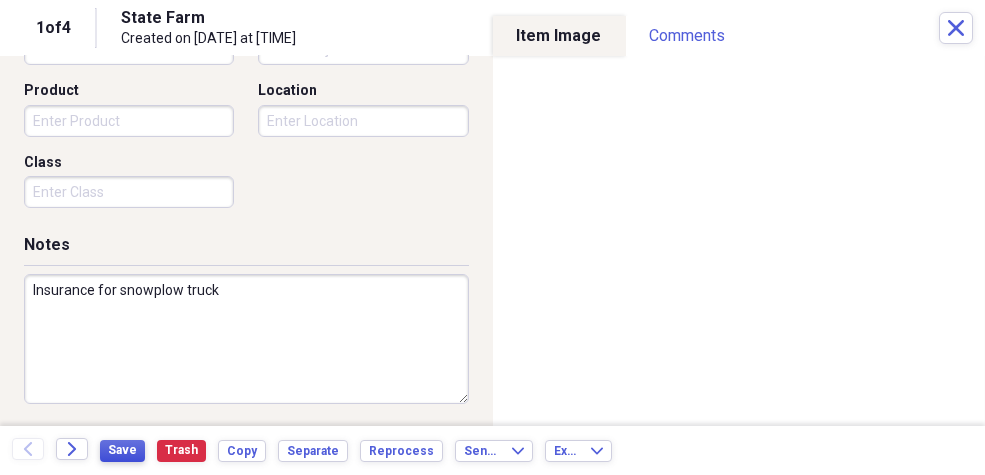 type on "Insurance for snowplow truck" 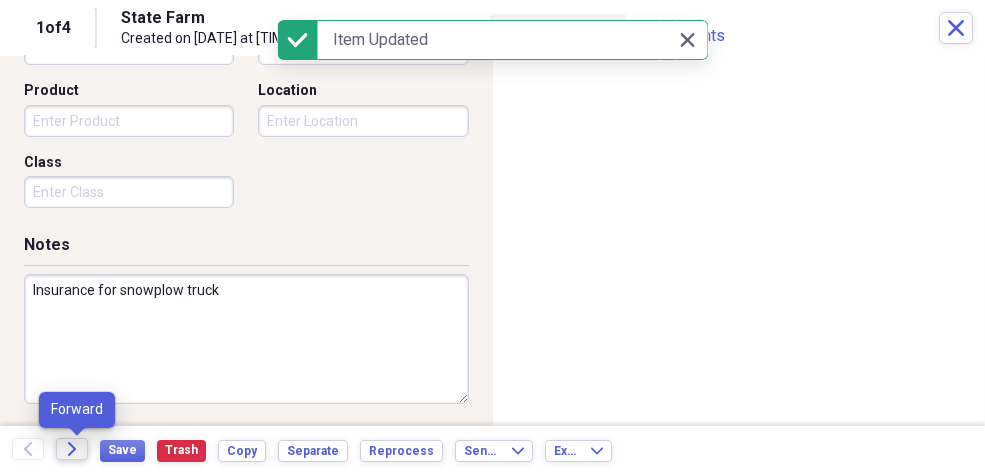 click on "Forward" 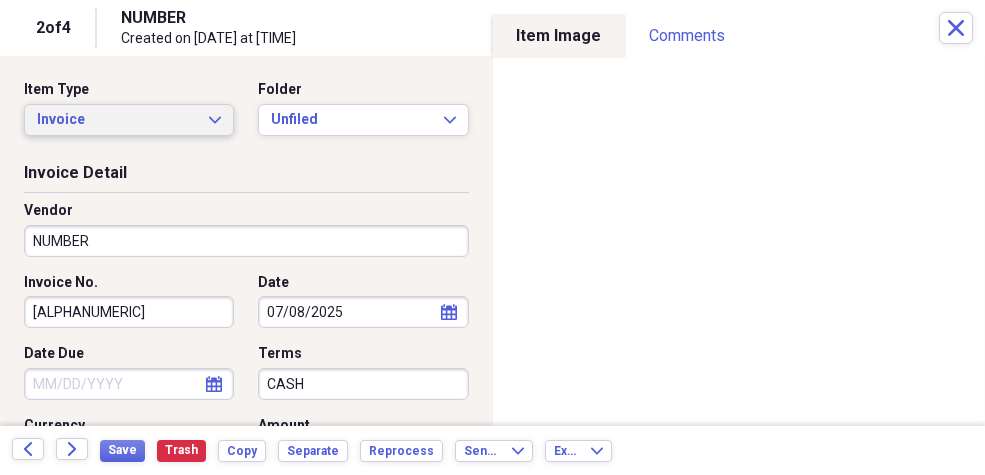 click on "Expand" 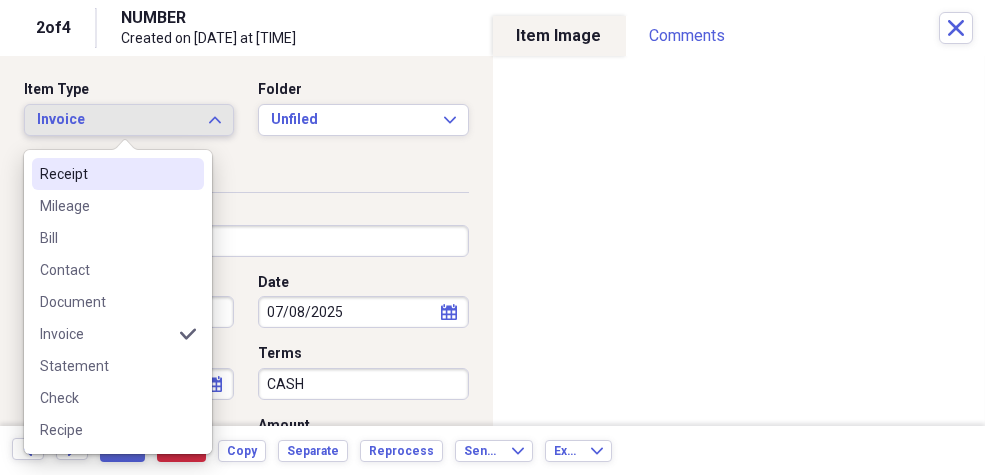 click on "Receipt" at bounding box center (106, 174) 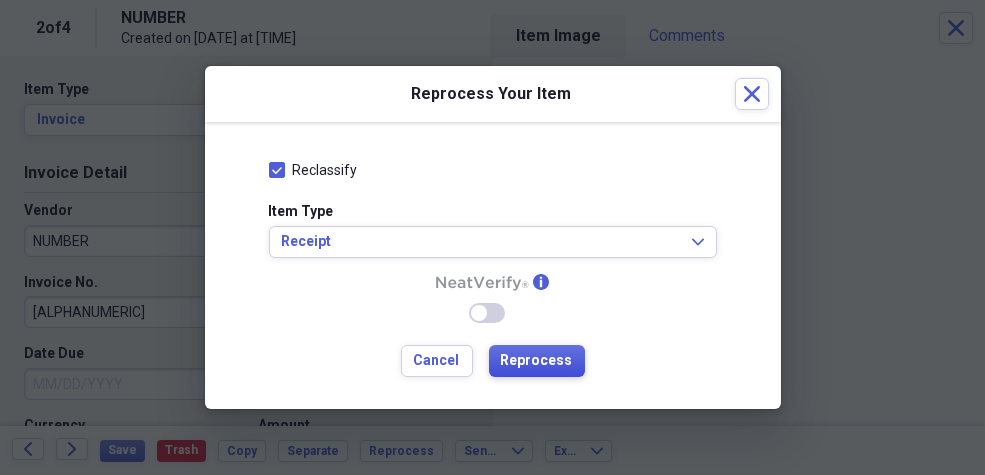 click on "Reprocess" at bounding box center [537, 361] 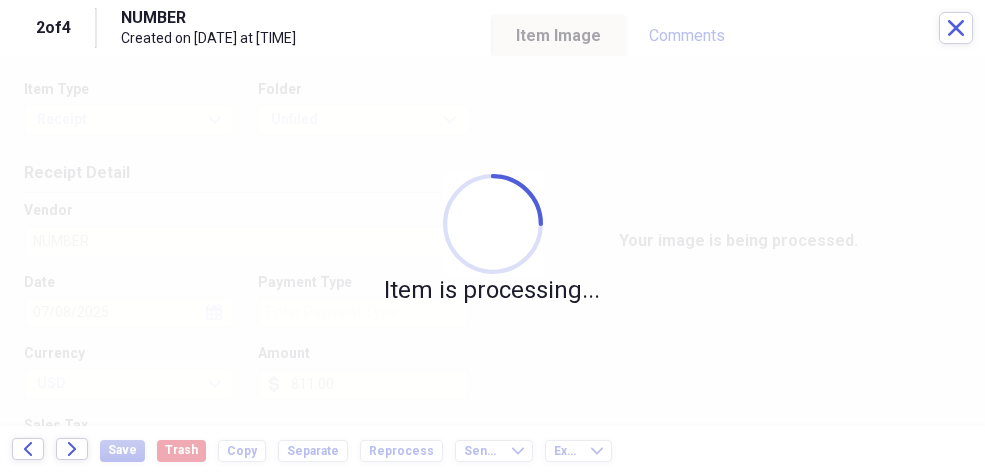 type on "Cash" 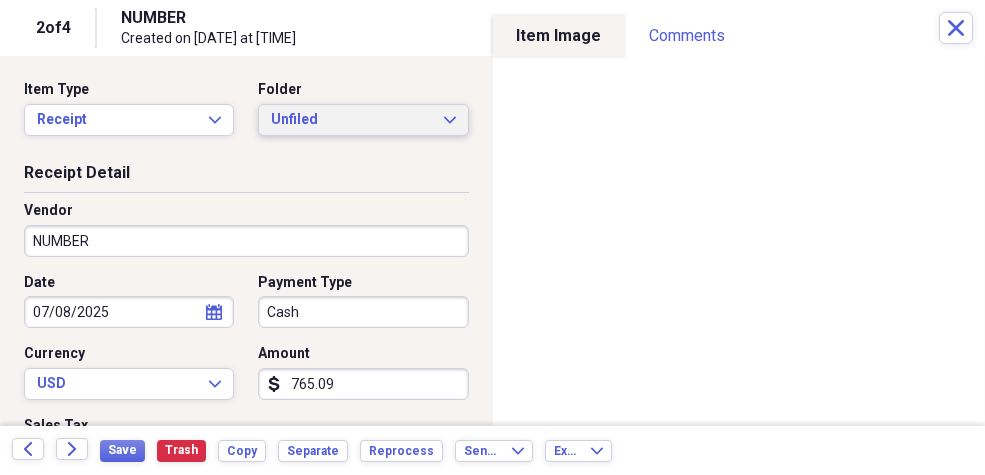 click on "Expand" 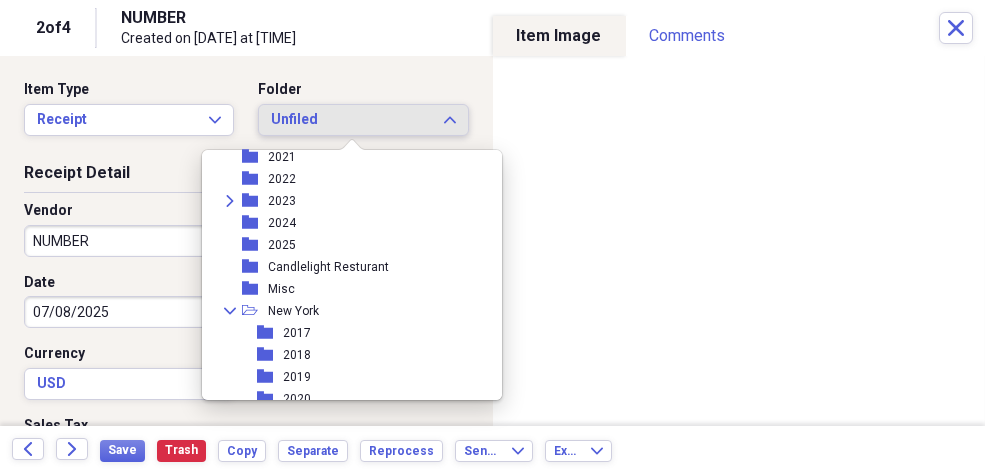 scroll, scrollTop: 322, scrollLeft: 0, axis: vertical 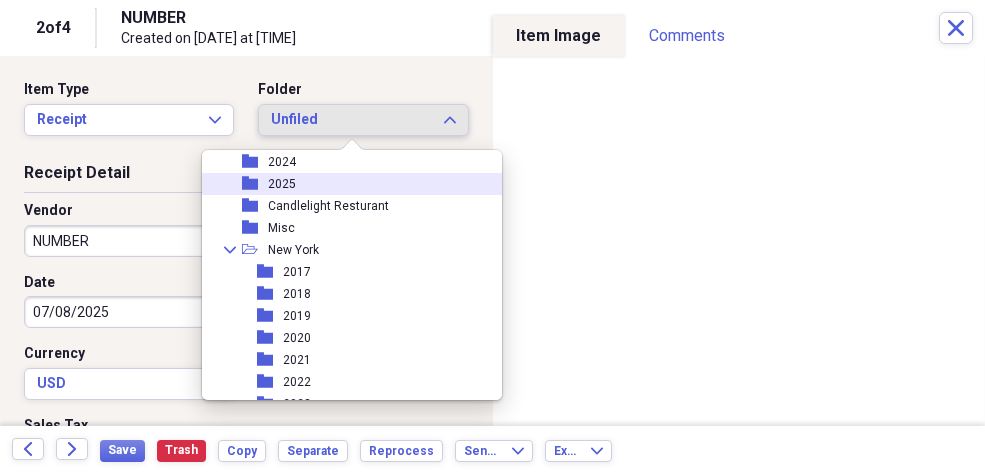 click on "2025" at bounding box center (282, 184) 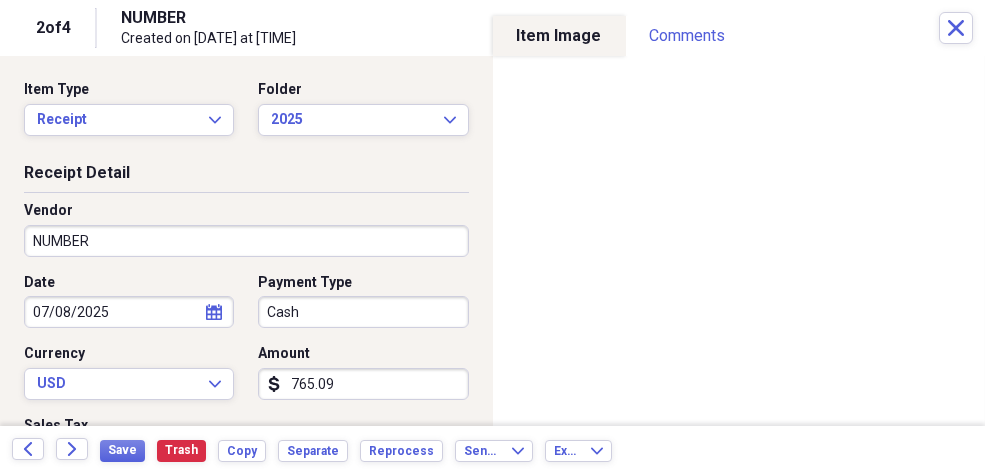 click on "Organize My Files 3 Collapse Unfiled Needs Review 3 Unfiled All Files Unfiled Unfiled Unfiled Saved Reports Collapse My Cabinet Ron's Cabinet Add Folder Expand Folder 2011 and earlier Add Folder Folder 2012 Add Folder Folder 2013 Add Folder Folder 2014 Add Folder Expand Folder 2016 Add Folder Folder 2017 Add Folder Expand Folder 2018 Add Folder Folder 2019 San Antonio Add Folder Folder 2020 Add Folder Folder 2021 Add Folder Folder 2022 Add Folder Expand Folder 2023 Add Folder Folder 2024 Add Folder Folder 2025 Add Folder Folder Candlelight Resturant Add Folder Folder Misc Add Folder Collapse Open Folder New York Add Folder Folder 2017 Add Folder Folder 2018 Add Folder Folder 2019 Add Folder Folder 2020 Add Folder Folder 2021 Add Folder Folder 2022 Add Folder Folder 2023 Add Folder Folder 2024 Add Folder Folder 2025 Add Folder Folder Checks Add Folder Collapse Open Folder Mom Add Folder Folder Property Tax Records Add Folder Folder Rushing Creek Add Folder Collapse Open Folder San Antonio Property Add Folder Folder [NUMBER] [STREET] Folder" at bounding box center (492, 237) 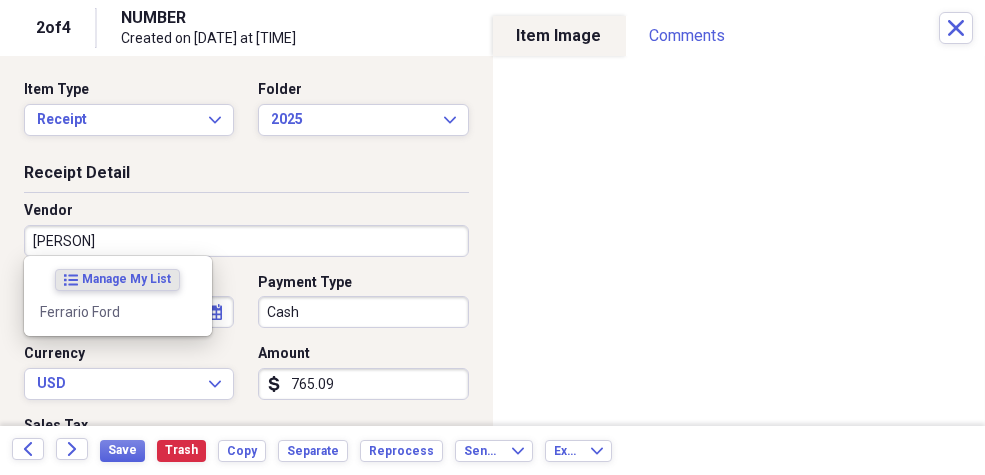 click on "[PERSON]" at bounding box center [246, 241] 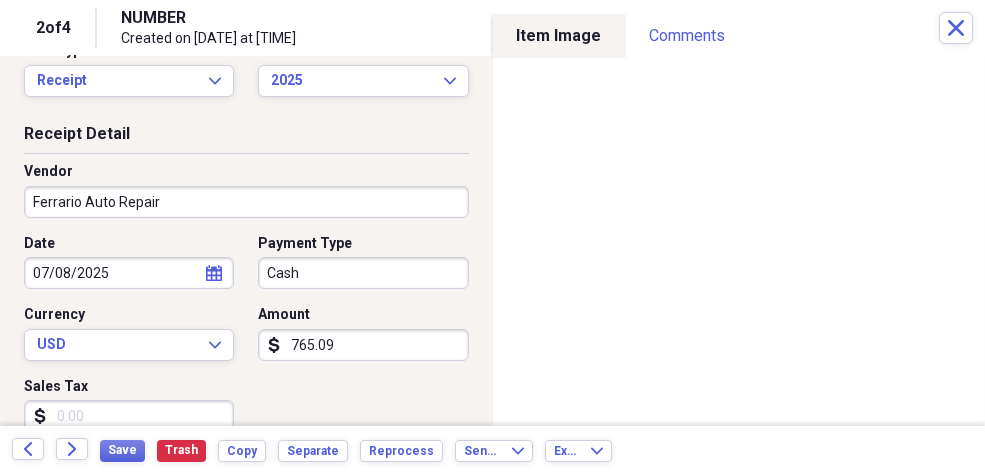 scroll, scrollTop: 52, scrollLeft: 0, axis: vertical 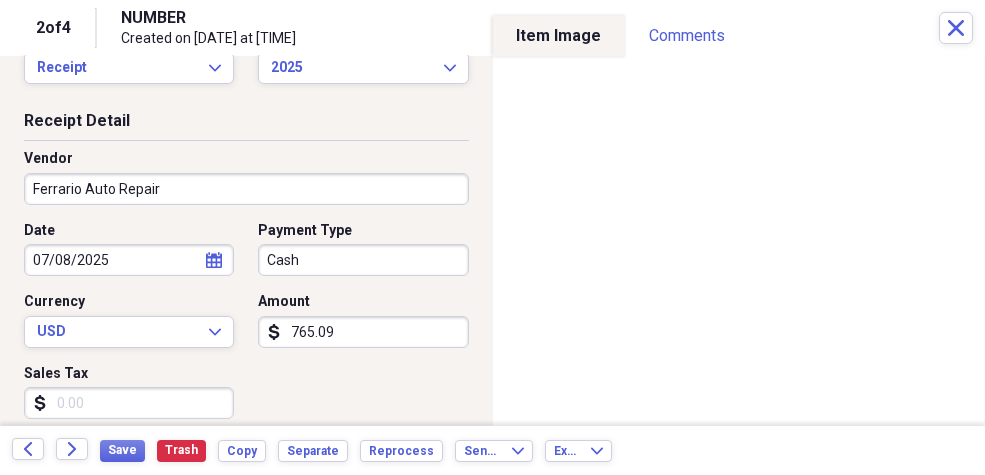 type on "Ferrario Auto Repair" 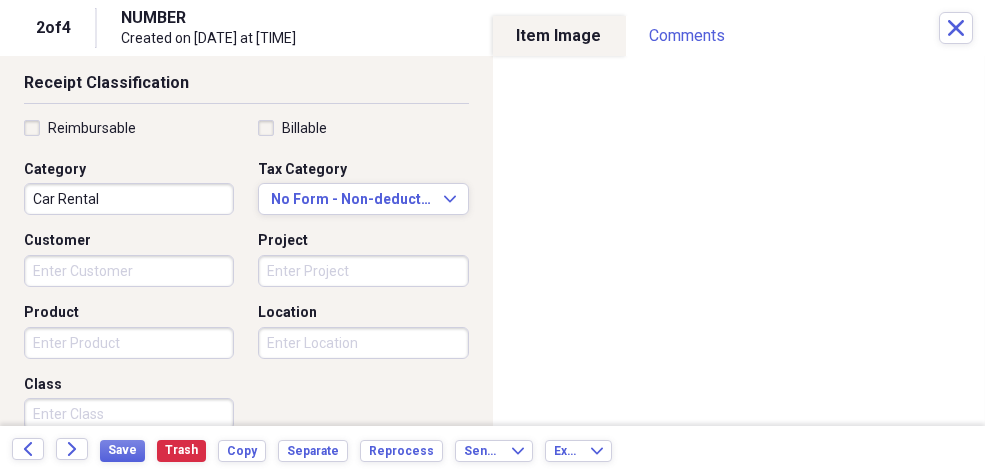 scroll, scrollTop: 429, scrollLeft: 0, axis: vertical 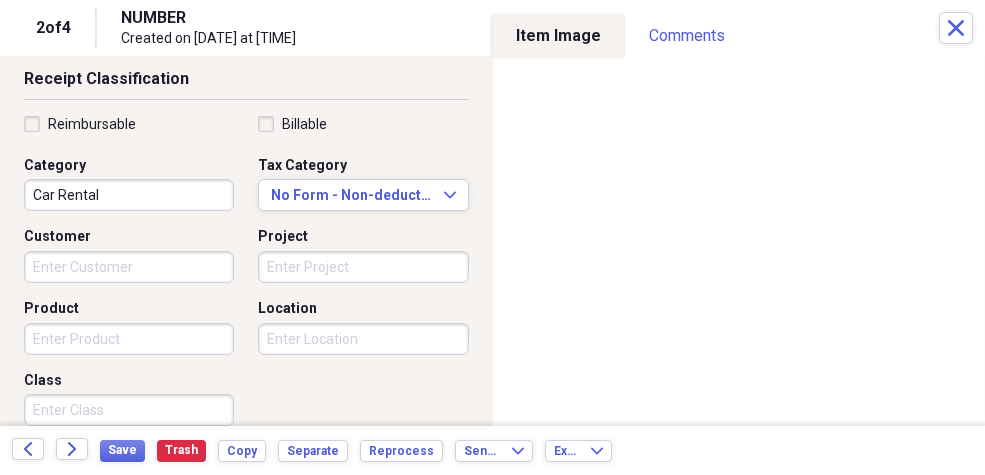 type on "811.00" 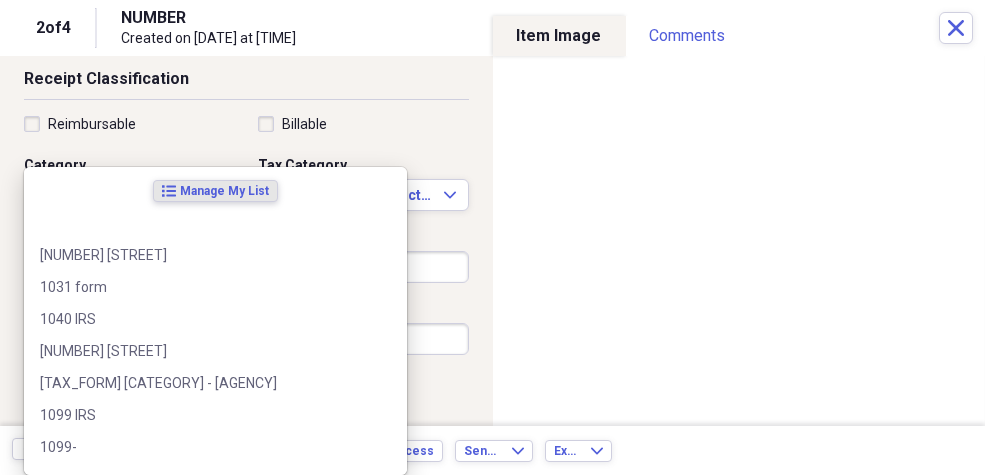 click on "Organize My Files 3 Collapse Unfiled Needs Review 3 Unfiled All Files Unfiled Unfiled Unfiled Saved Reports Collapse My Cabinet Ron's Cabinet Add Folder Expand Folder 2011 and earlier Add Folder Folder 2012 Add Folder Folder 2013 Add Folder Folder 2014 Add Folder Expand Folder 2016 Add Folder Folder 2017 Add Folder Expand Folder 2018 Add Folder Folder 2019 San Antonio Add Folder Folder 2020 Add Folder Folder 2021 Add Folder Folder 2022 Add Folder Expand Folder 2023 Add Folder Folder 2024 Add Folder Folder 2025 Add Folder Folder Candlelight Resturant Add Folder Folder Misc Add Folder Collapse Open Folder New York Add Folder Folder 2017 Add Folder Folder 2018 Add Folder Folder 2019 Add Folder Folder 2020 Add Folder Folder 2021 Add Folder Folder 2022 Add Folder Folder 2023 Add Folder Folder 2024 Add Folder Folder 2025 Add Folder Folder Checks Add Folder Collapse Open Folder Mom Add Folder Folder Property Tax Records Add Folder Folder Rushing Creek Add Folder Collapse Open Folder San Antonio Property Add Folder Folder [NUMBER] [STREET] Folder" at bounding box center (492, 237) 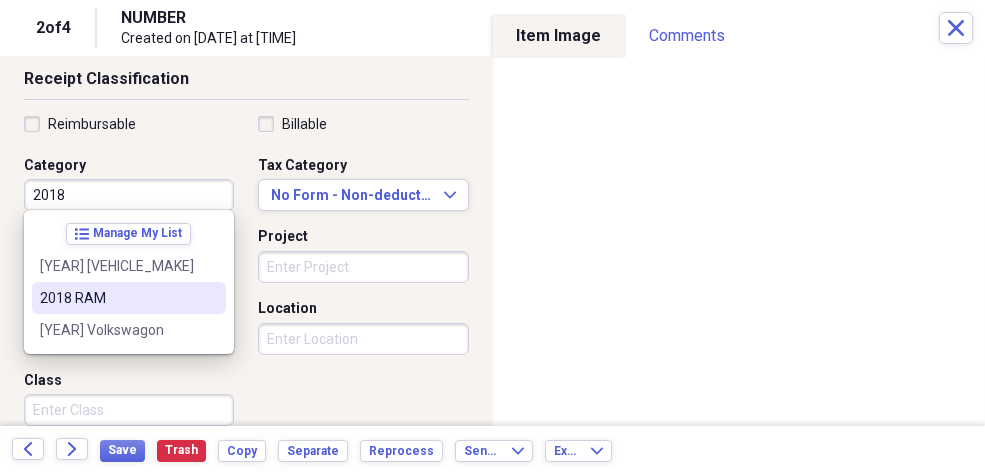 click on "2018 RAM" at bounding box center [129, 298] 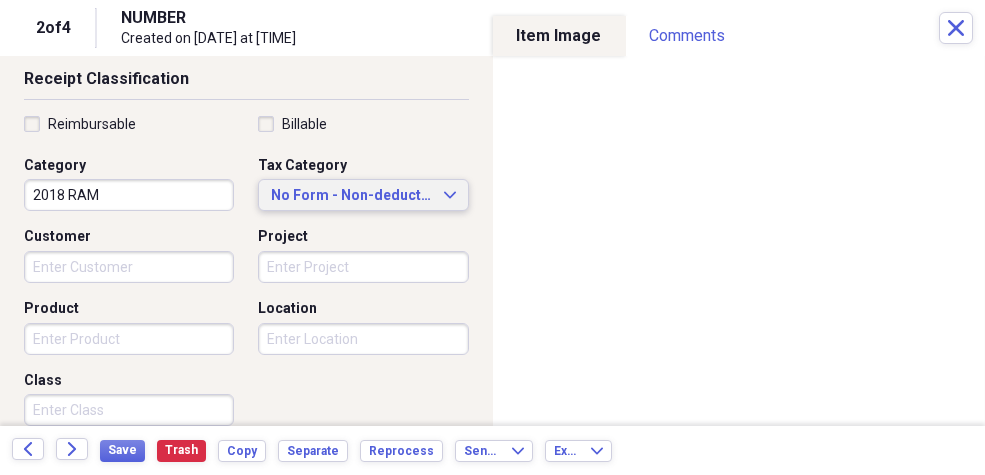 click 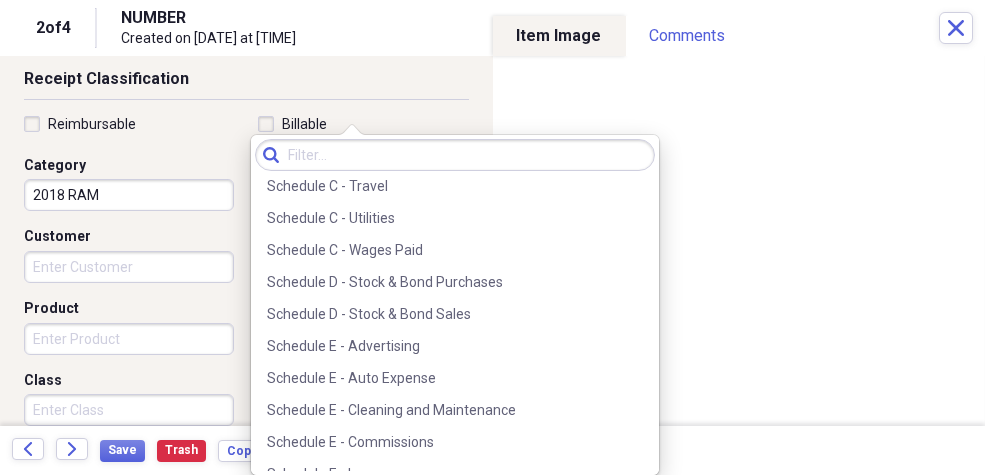 scroll, scrollTop: 4395, scrollLeft: 0, axis: vertical 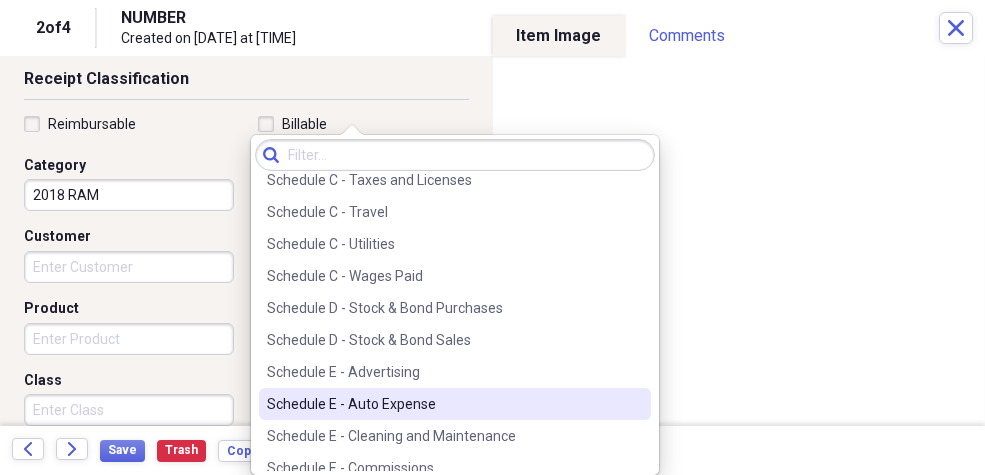 click on "Schedule E - Auto Expense" at bounding box center [443, 404] 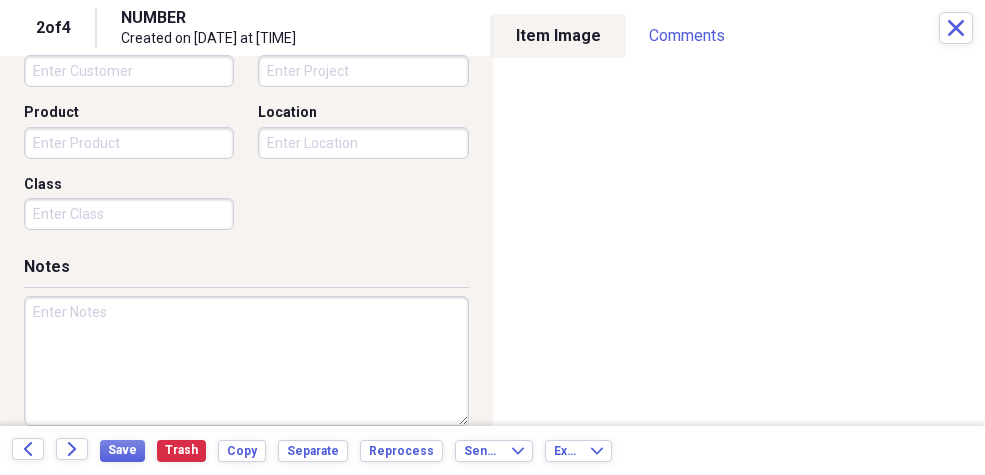 scroll, scrollTop: 647, scrollLeft: 0, axis: vertical 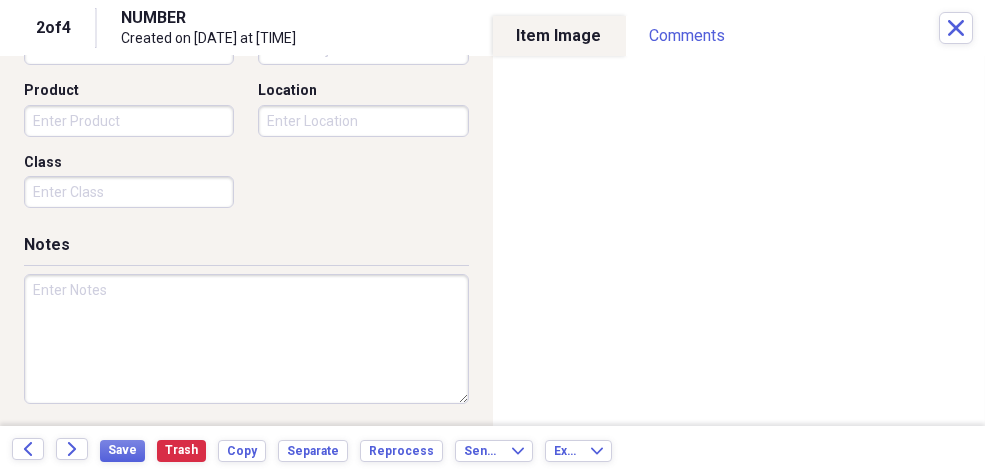click at bounding box center (246, 339) 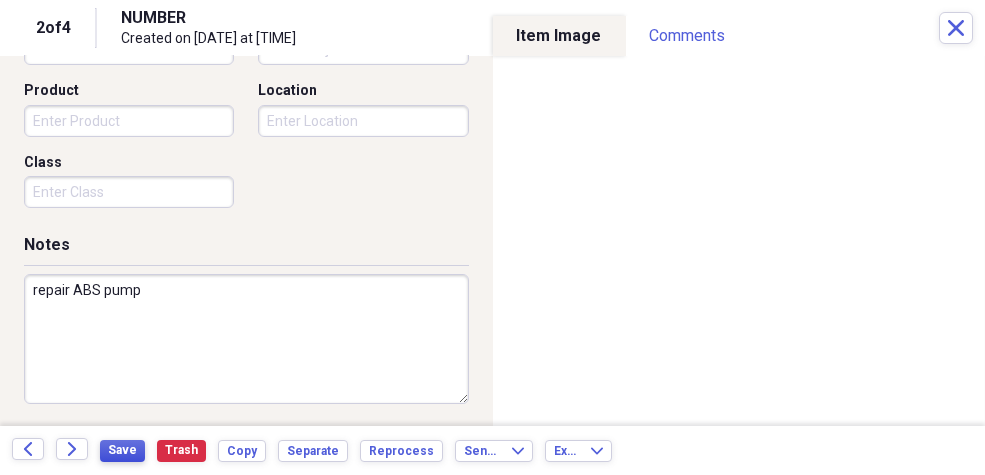 type on "repair ABS pump" 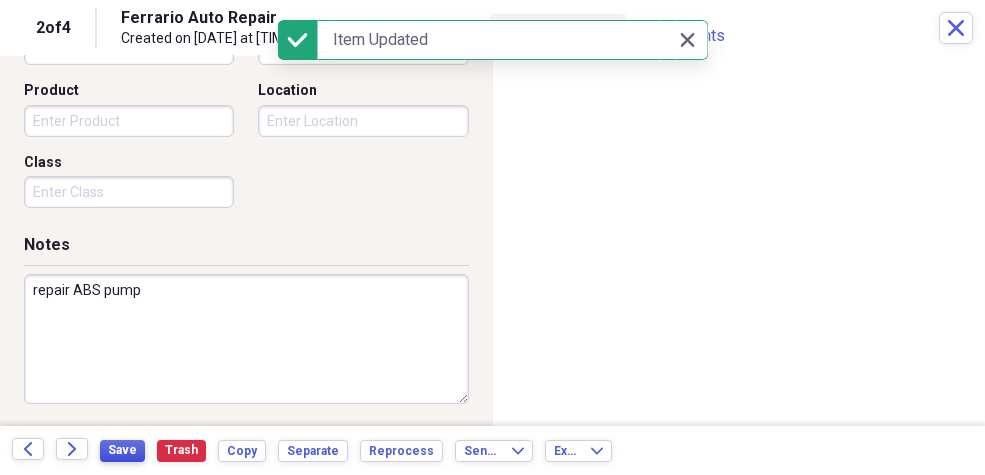 click on "Save" at bounding box center (122, 450) 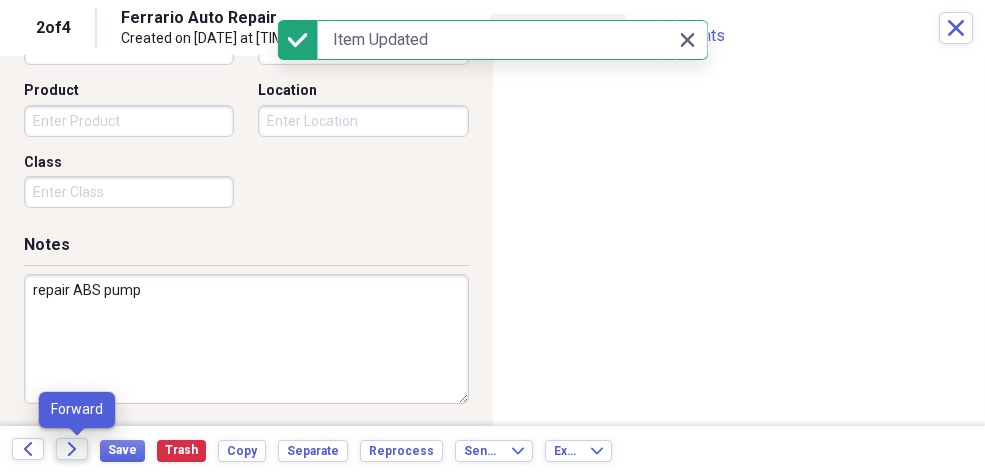 click on "Forward" 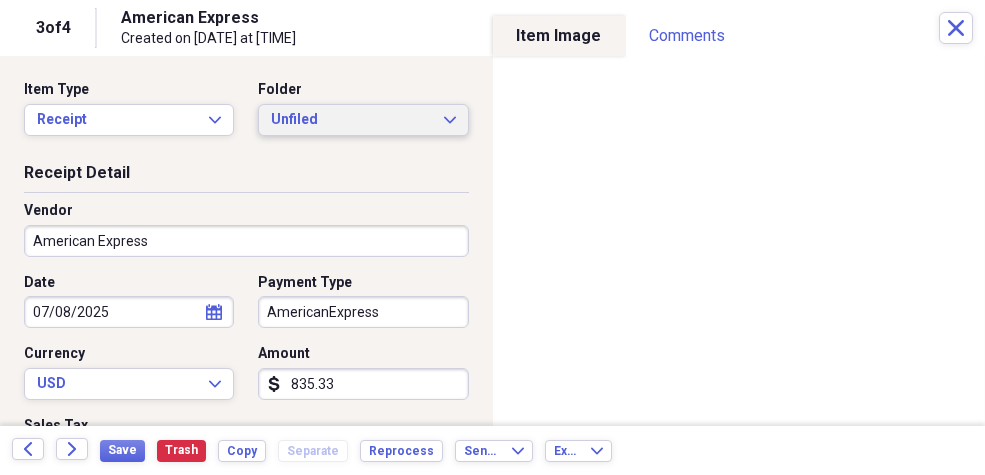 click on "Expand" 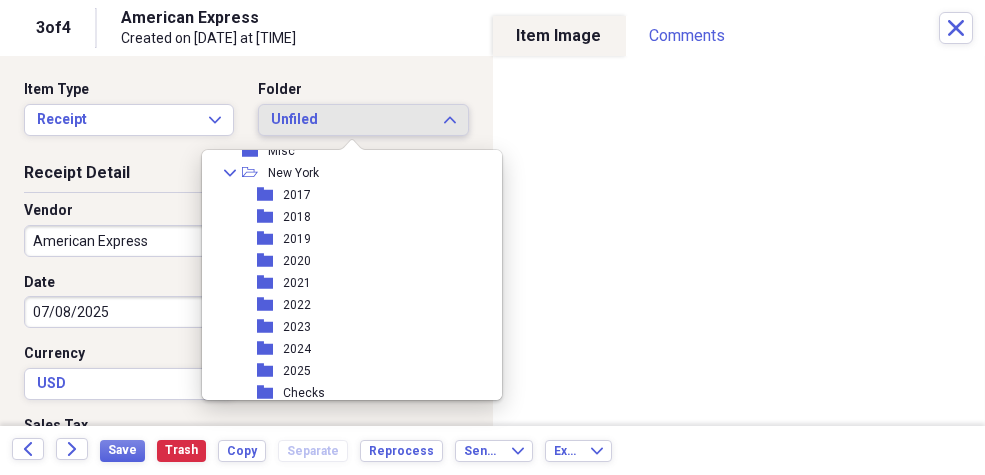 scroll, scrollTop: 296, scrollLeft: 0, axis: vertical 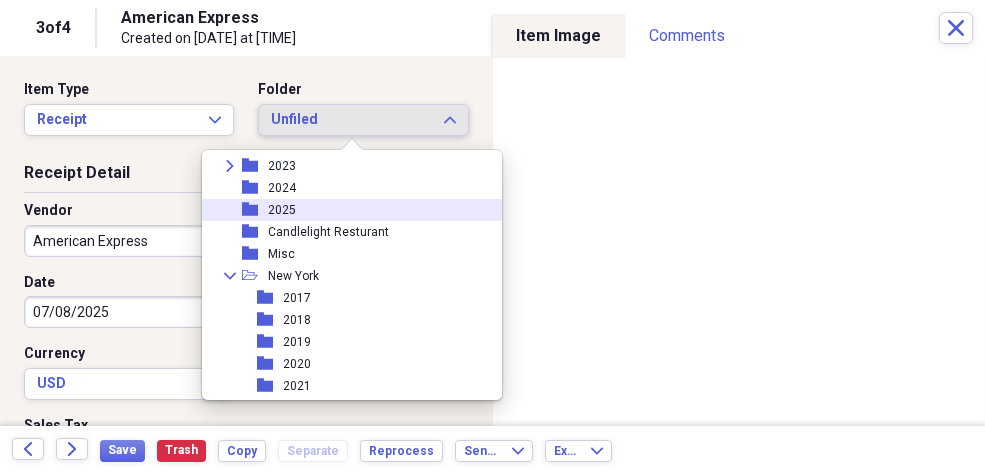 click on "2025" at bounding box center [282, 210] 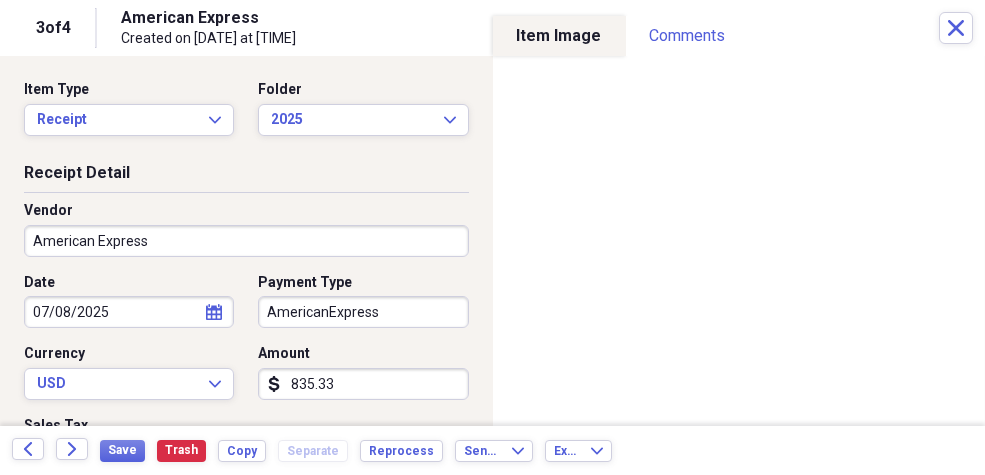 click on "Organize My Files 1 Collapse Unfiled Needs Review 1 Unfiled All Files Unfiled Unfiled Unfiled Saved Reports Collapse My Cabinet [PERSON]'s Cabinet Add Folder Expand Folder [YEAR] and earlier Add Folder Folder [YEAR] Add Folder Folder [YEAR] Add Folder Folder [YEAR] Add Folder Folder [YEAR] Add Folder Folder [YEAR] Add Folder Collapse Open Folder [CITY] Add Folder Folder [YEAR] Add Folder Folder [YEAR] Add Folder Folder [YEAR] Add Folder Folder [YEAR] Add Folder Folder [YEAR] Add Folder Folder [YEAR] Add Folder Folder [YEAR] Add Folder Collapse Open Folder [PERSON] Add Folder Folder Property Tax Records Add Folder Folder [COMPANY] Add Folder Collapse Open Folder [CITY] Property Add Folder 1" at bounding box center [492, 237] 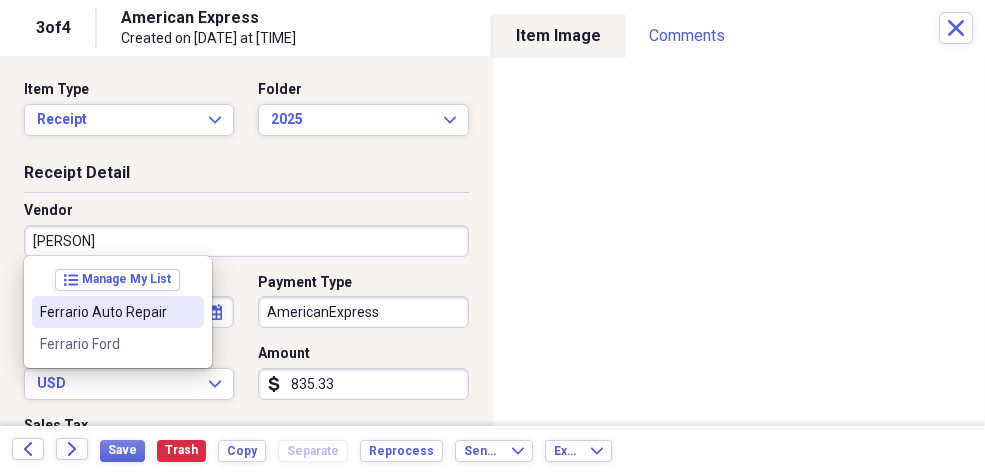 click on "Ferrario Auto Repair" at bounding box center [106, 312] 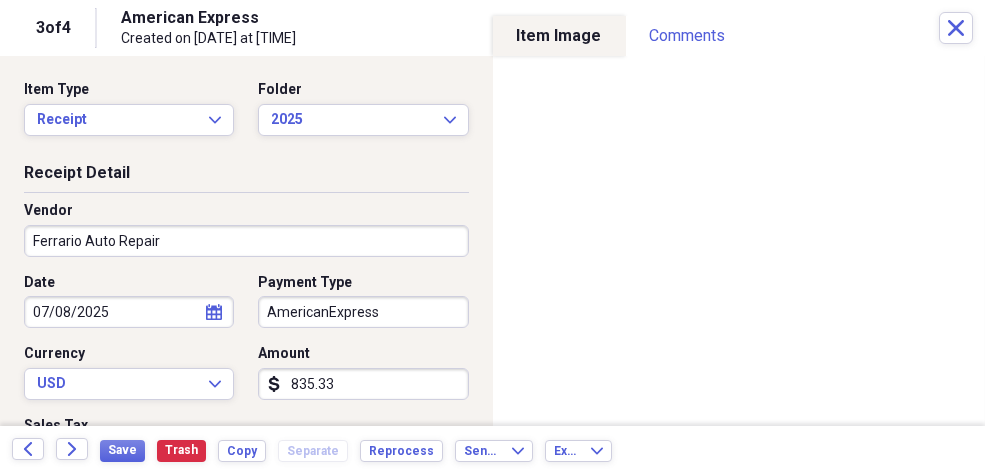 type on "2018 RAM" 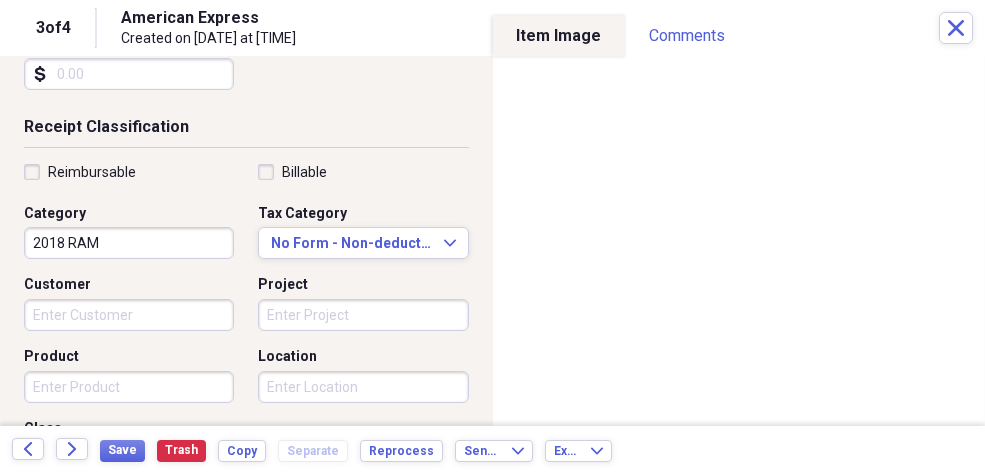 scroll, scrollTop: 385, scrollLeft: 0, axis: vertical 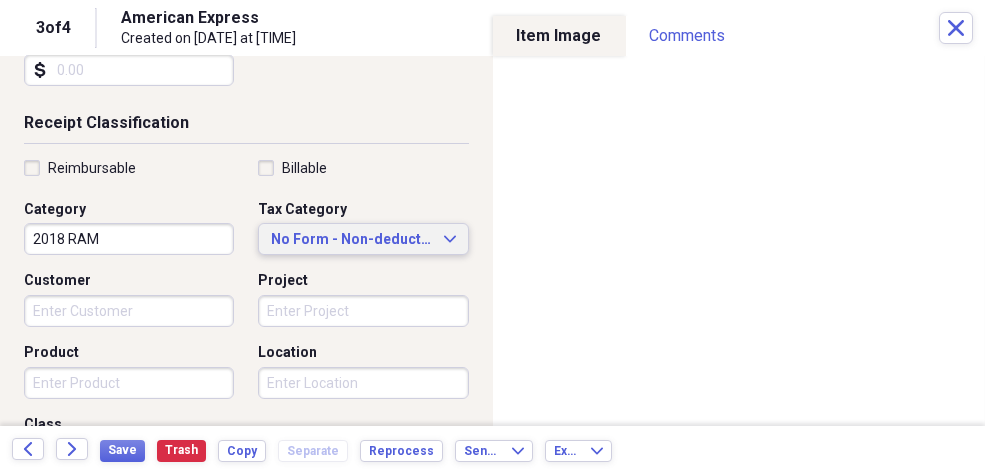 click on "Expand" 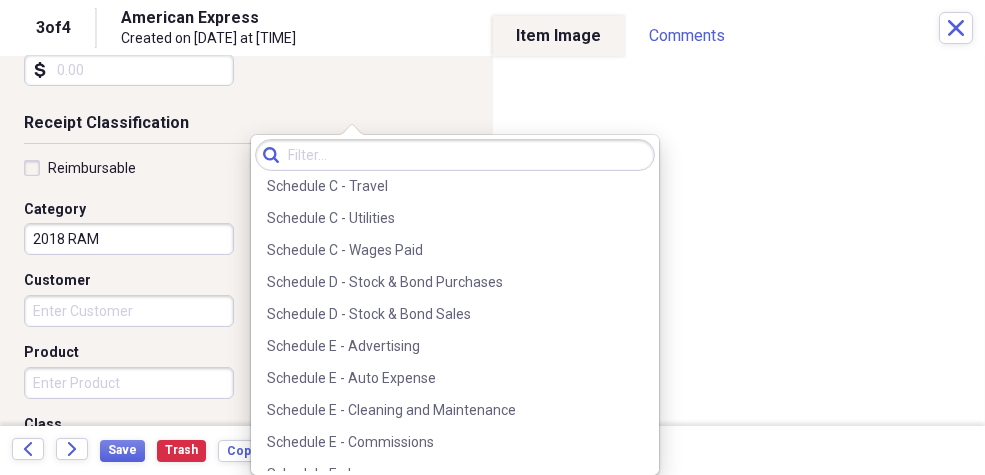 scroll, scrollTop: 4434, scrollLeft: 0, axis: vertical 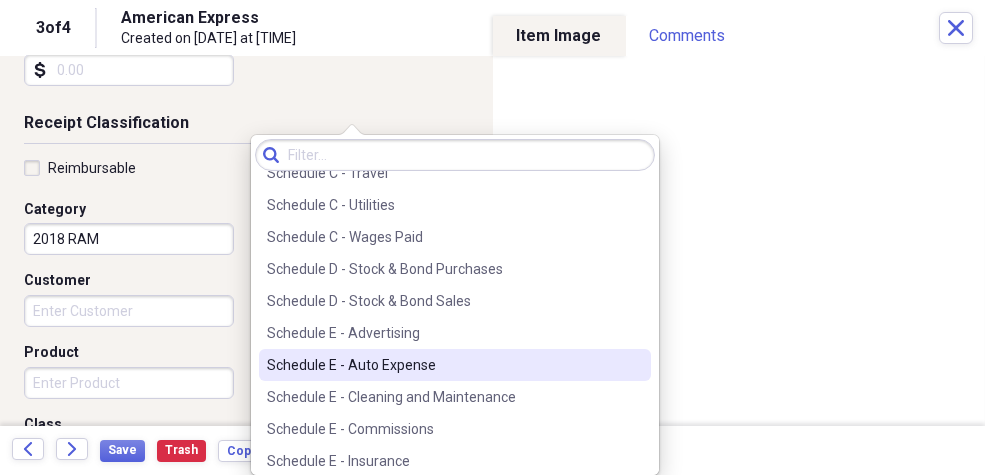click on "Schedule E - Auto Expense" at bounding box center (443, 365) 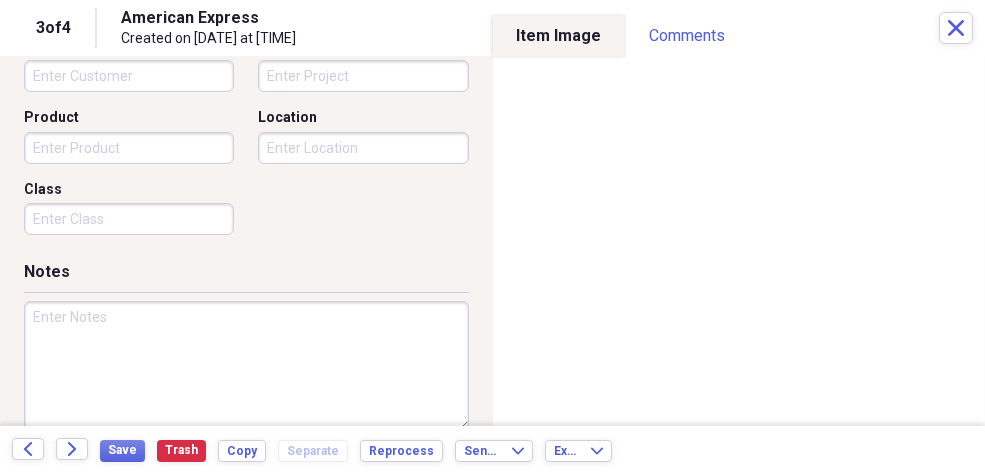 scroll, scrollTop: 647, scrollLeft: 0, axis: vertical 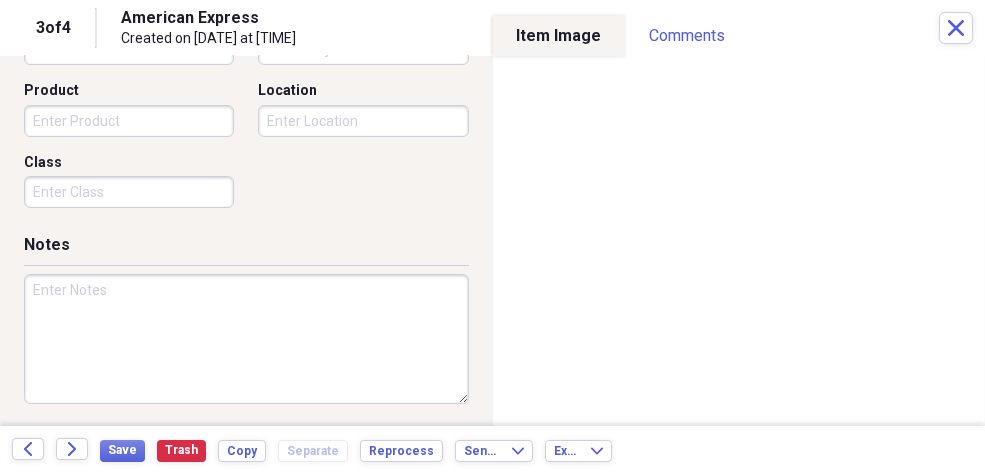 click at bounding box center [246, 339] 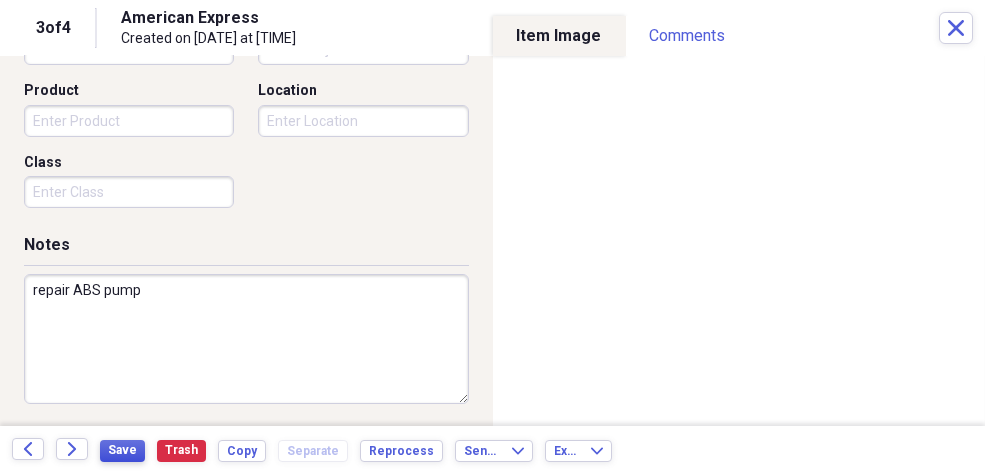 type on "repair ABS pump" 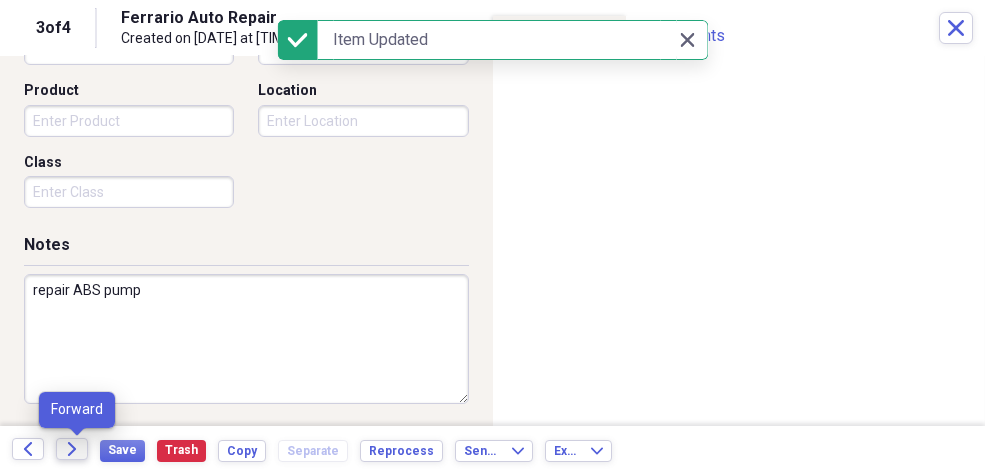 click on "Forward" 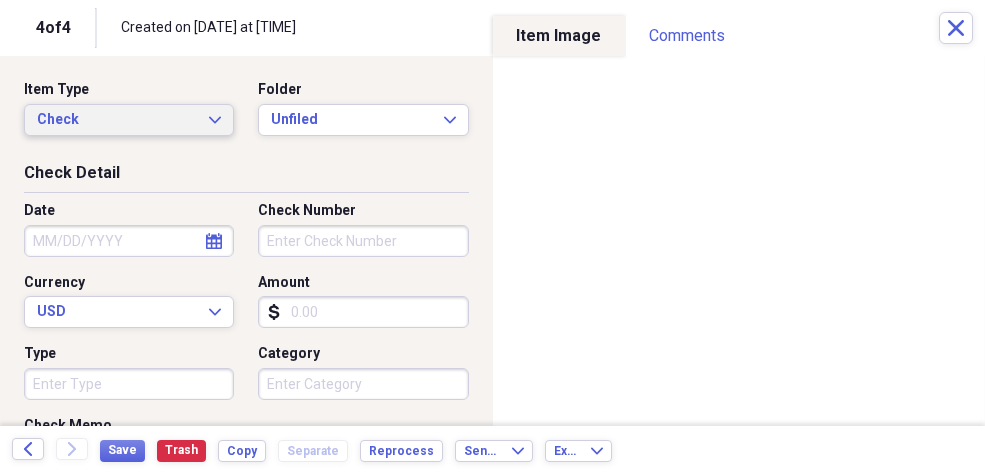 click on "Expand" 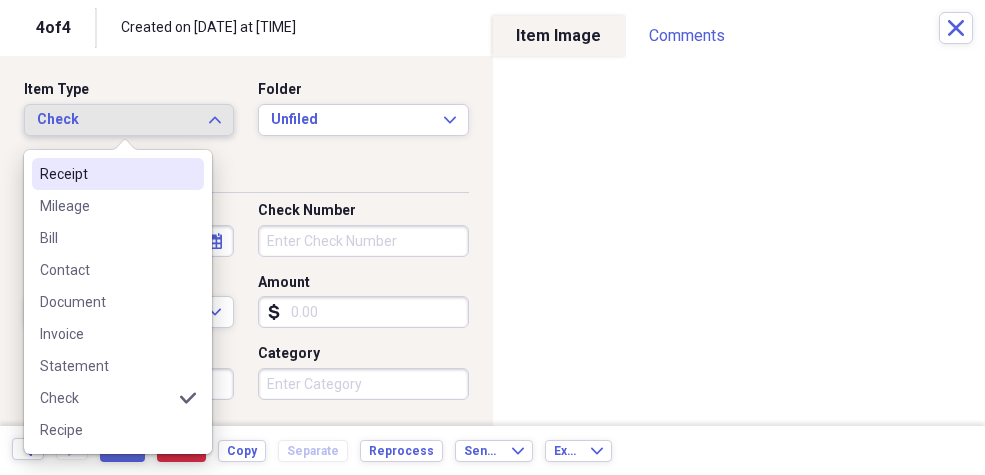 click on "Receipt" at bounding box center (106, 174) 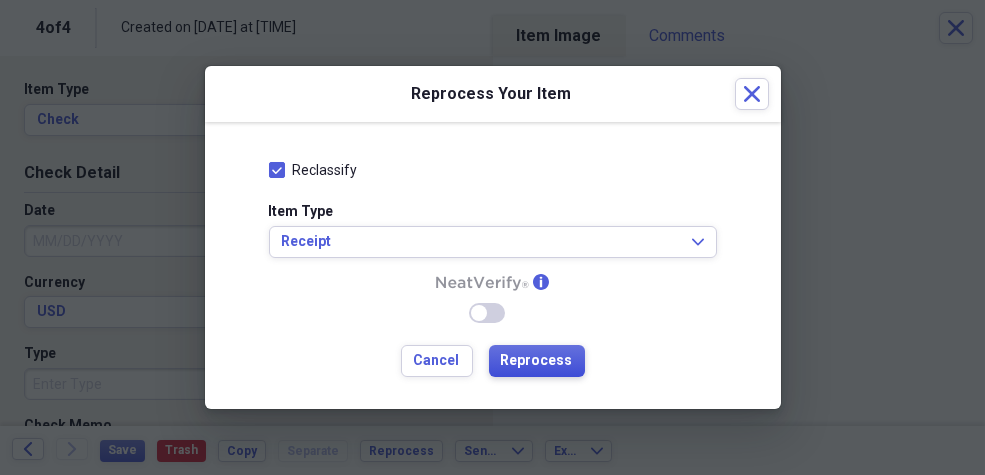 click on "Reprocess" at bounding box center (537, 361) 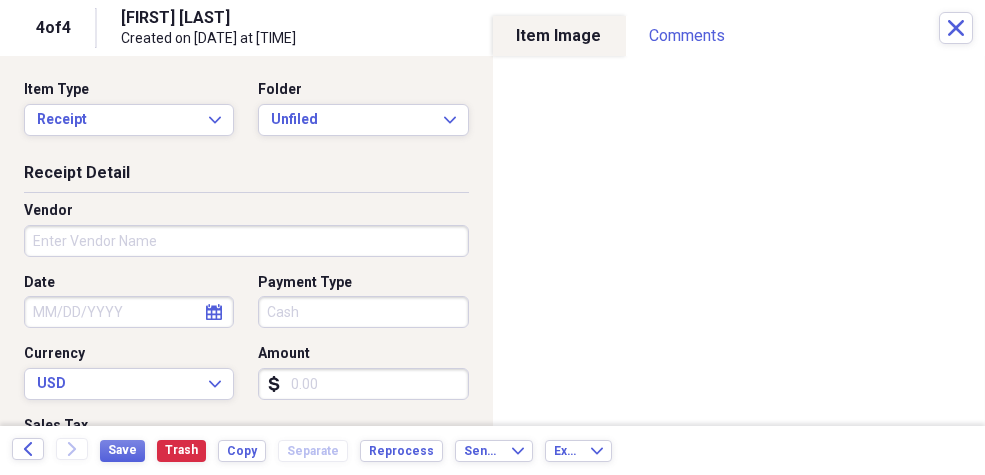 type on "[FIRST] [LAST]" 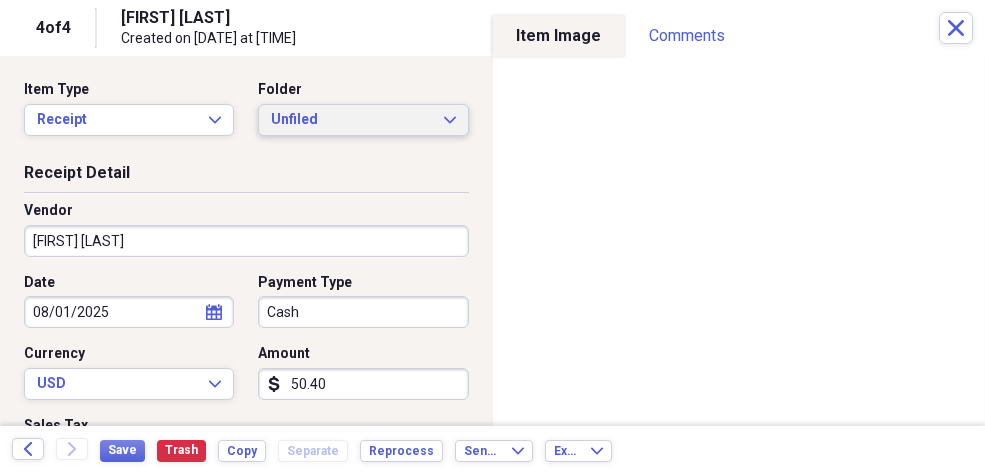 click on "Expand" 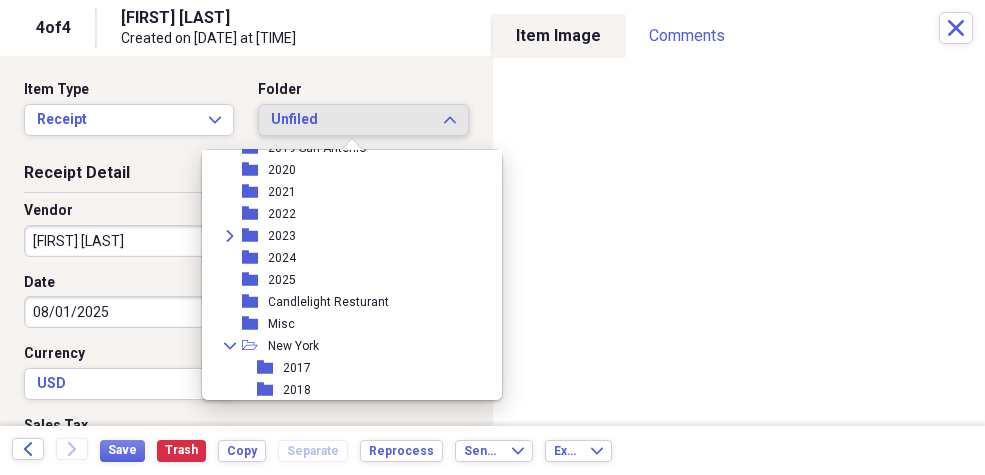 scroll, scrollTop: 231, scrollLeft: 0, axis: vertical 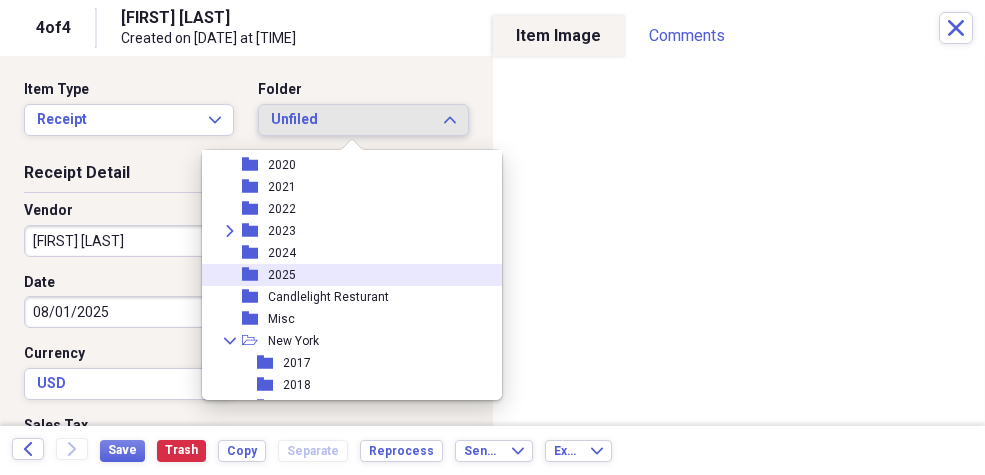 click on "2025" at bounding box center [282, 275] 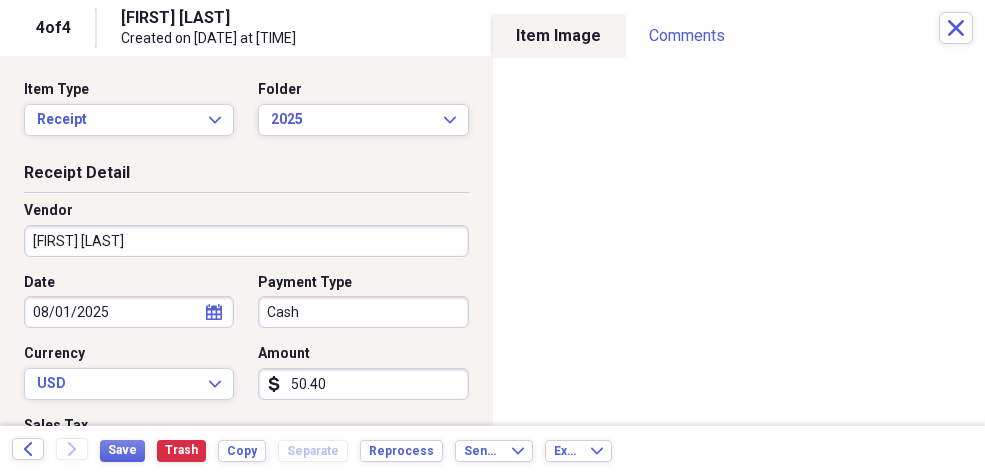 click on "Organize My Files 1 Collapse Unfiled Needs Review 1 Unfiled All Files Unfiled Unfiled Unfiled Saved Reports Collapse My Cabinet [PERSON]'s Cabinet Add Folder Expand Folder [YEAR] and earlier Add Folder Folder [YEAR] Add Folder Folder [YEAR] Add Folder Folder [YEAR] Add Folder Folder [YEAR] Add Folder Folder [YEAR] Add Folder Collapse Open Folder [CITY] Add Folder Folder [YEAR] Add Folder Folder [YEAR] Add Folder Folder [YEAR] Add Folder Folder [YEAR] Add Folder Folder [YEAR] Add Folder Folder [YEAR] Add Folder Folder [YEAR] Add Folder Collapse Open Folder [PERSON] Add Folder Folder Property Tax Records Add Folder Folder [COMPANY] Add Folder Collapse Open Folder [CITY] Property Add Folder 1" at bounding box center [492, 237] 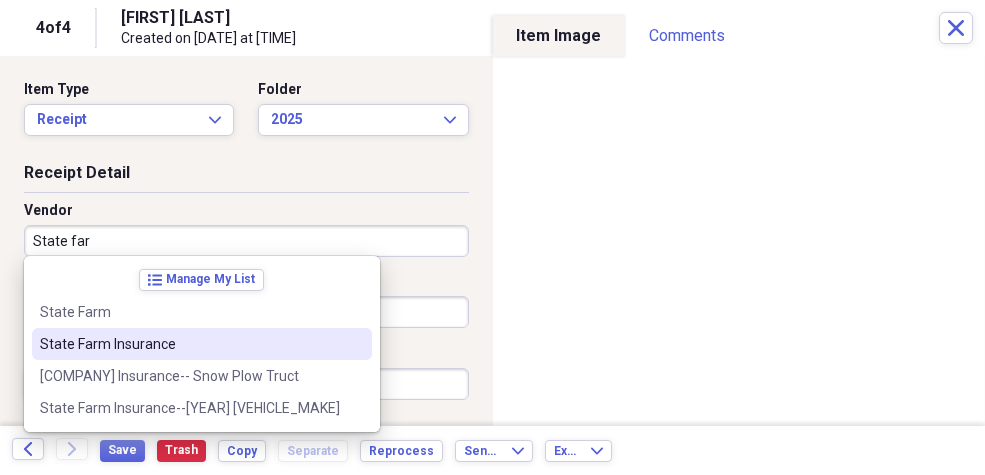 click on "State Farm Insurance" at bounding box center (190, 344) 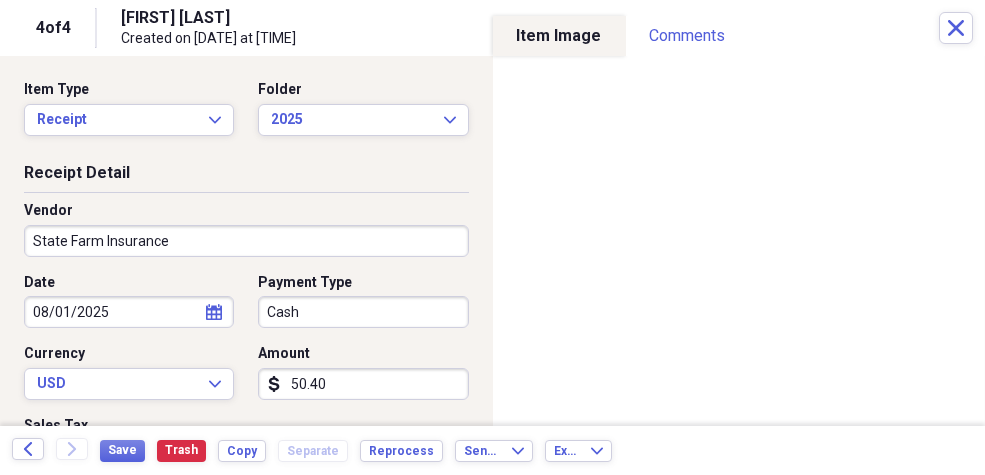 type on "Birchland Park" 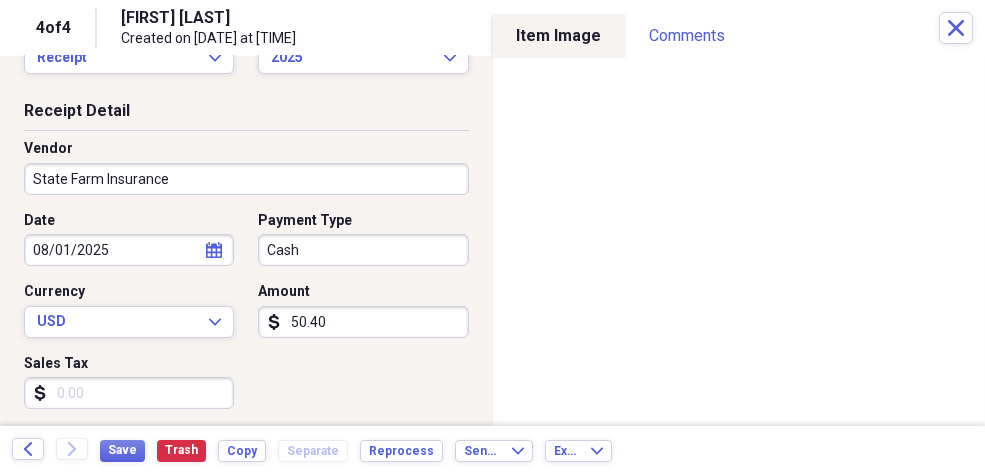 scroll, scrollTop: 76, scrollLeft: 0, axis: vertical 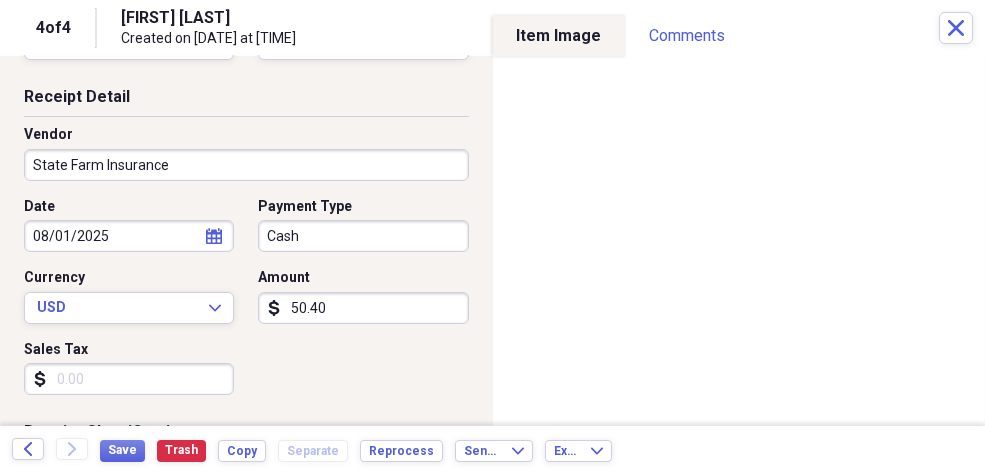 click on "50.40" at bounding box center (363, 308) 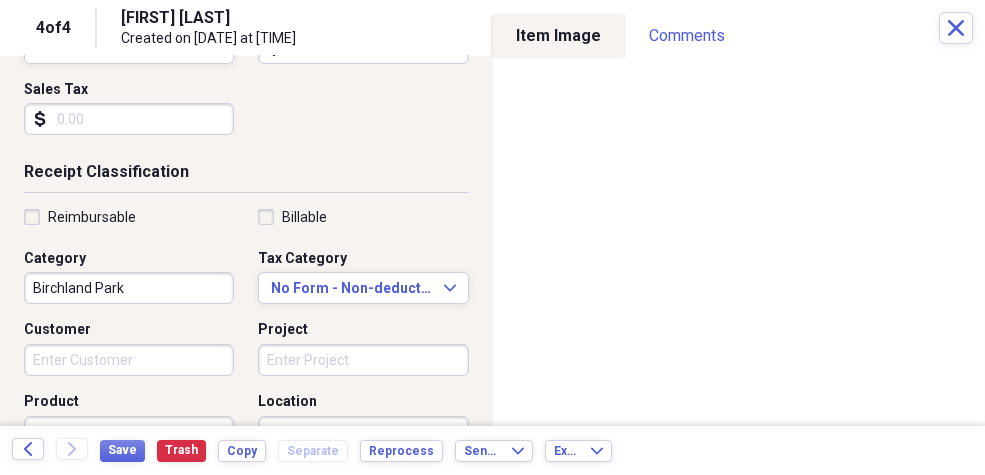 scroll, scrollTop: 340, scrollLeft: 0, axis: vertical 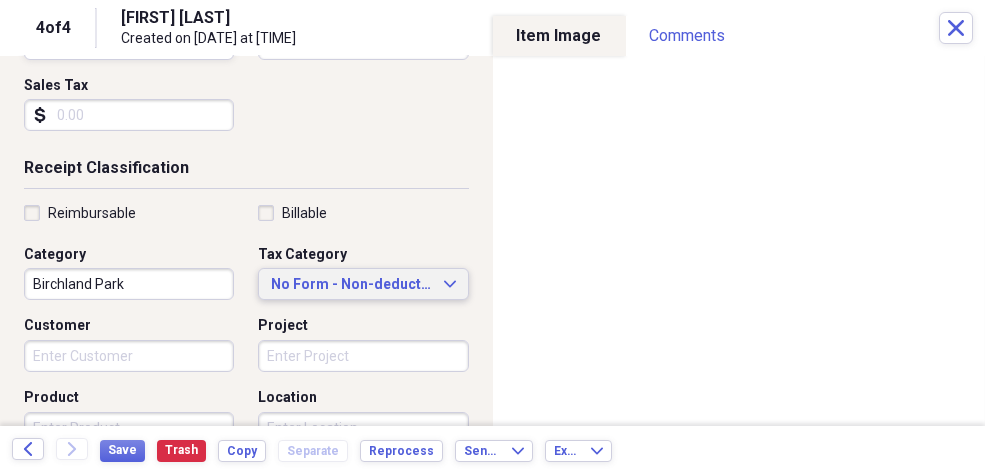 type on "308.36" 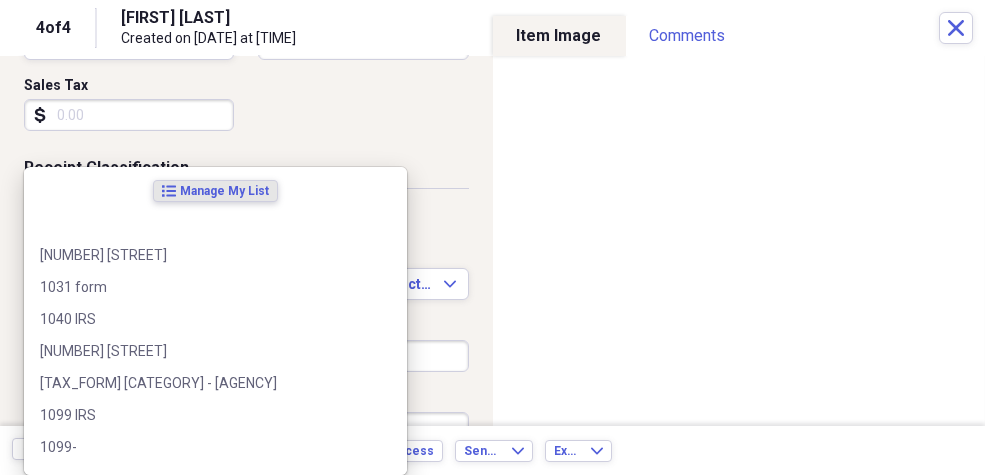 click on "Organize My Files 1 Collapse Unfiled Needs Review 1 Unfiled All Files Unfiled Unfiled Unfiled Saved Reports Collapse My Cabinet [PERSON]'s Cabinet Add Folder Expand Folder [YEAR] and earlier Add Folder Folder [YEAR] Add Folder Folder [YEAR] Add Folder Folder [YEAR] Add Folder Folder [YEAR] Add Folder Folder [YEAR] Add Folder Collapse Open Folder [CITY] Add Folder Folder [YEAR] Add Folder Folder [YEAR] Add Folder Folder [YEAR] Add Folder Folder [YEAR] Add Folder Folder [YEAR] Add Folder Folder [YEAR] Add Folder Folder [YEAR] Add Folder Collapse Open Folder [PERSON] Add Folder Folder Property Tax Records Add Folder Folder [COMPANY] Add Folder Collapse Open Folder [CITY] Property Add Folder 1" at bounding box center [492, 237] 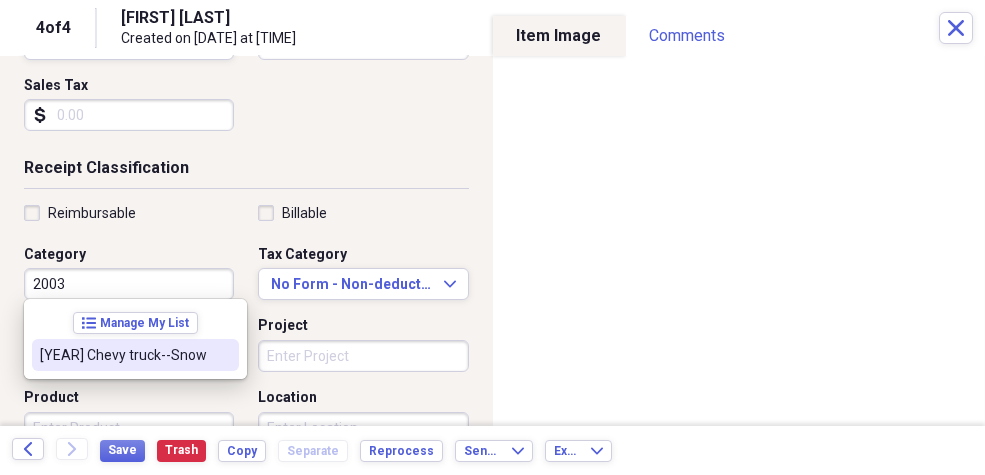 click on "[YEAR] Chevy truck--Snow" at bounding box center [123, 355] 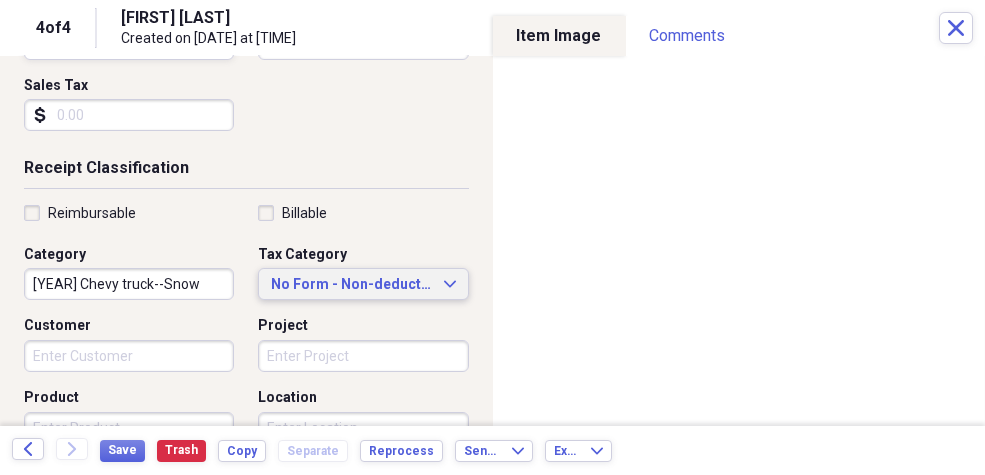 click on "Expand" 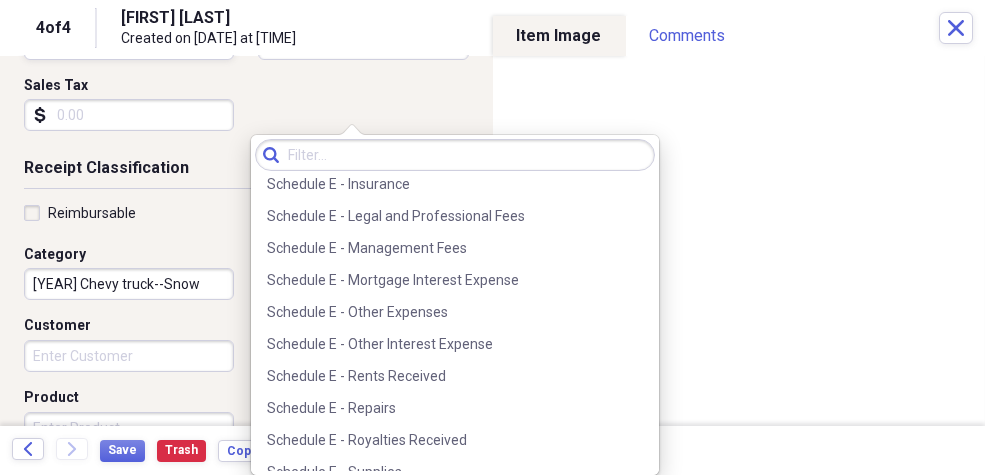scroll, scrollTop: 4843, scrollLeft: 0, axis: vertical 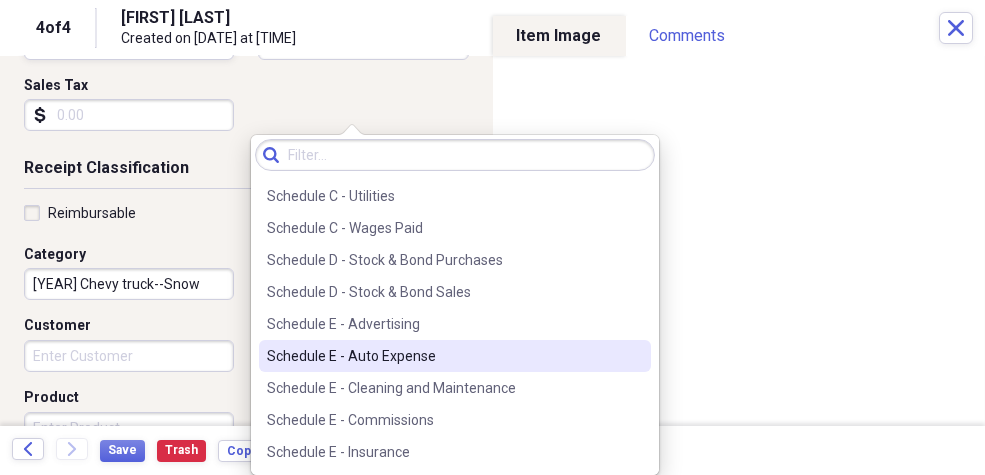click on "Schedule E - Auto Expense" at bounding box center [443, 356] 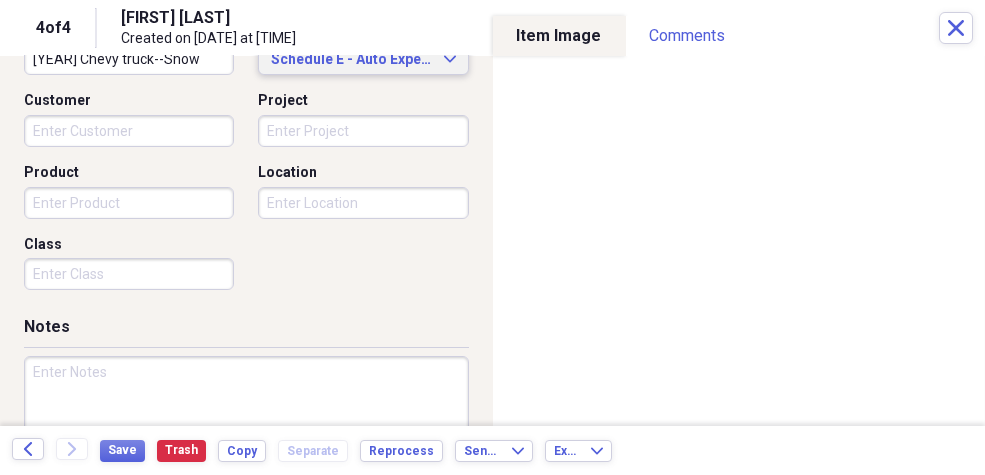 scroll, scrollTop: 567, scrollLeft: 0, axis: vertical 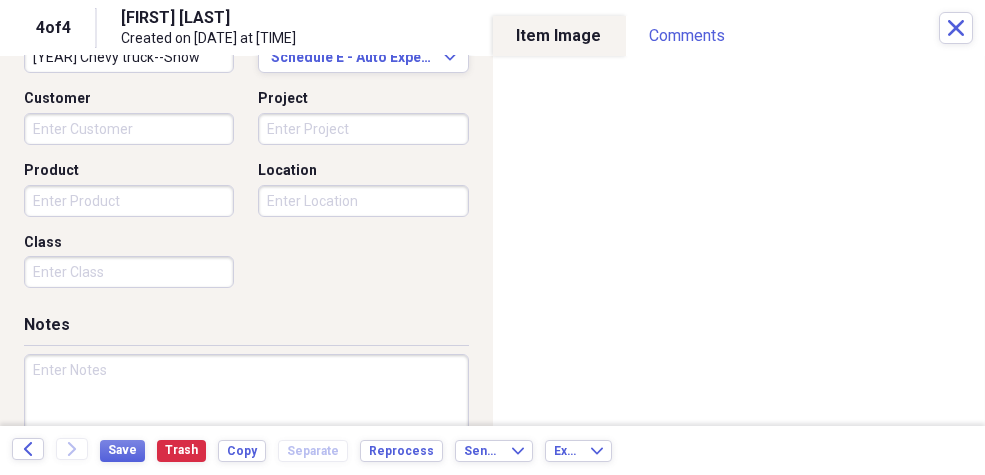 click at bounding box center (246, 419) 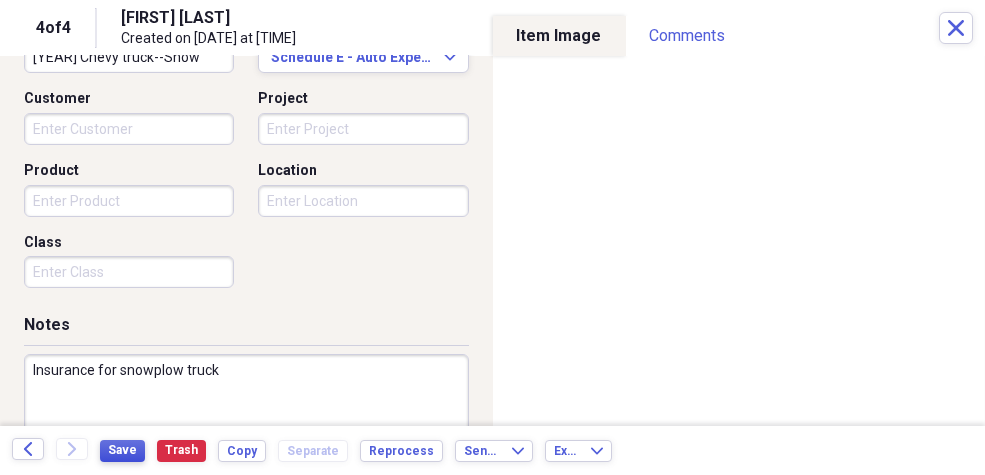 type on "Insurance for snowplow truck" 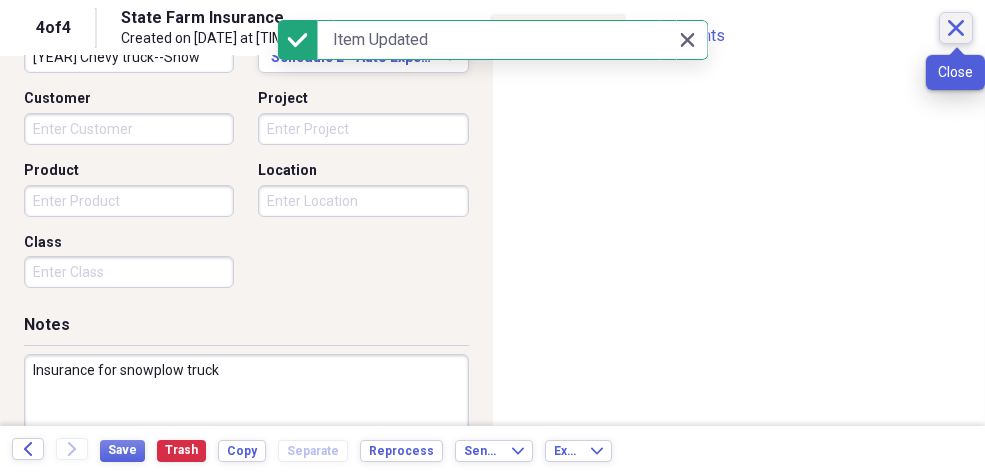 click on "Close" 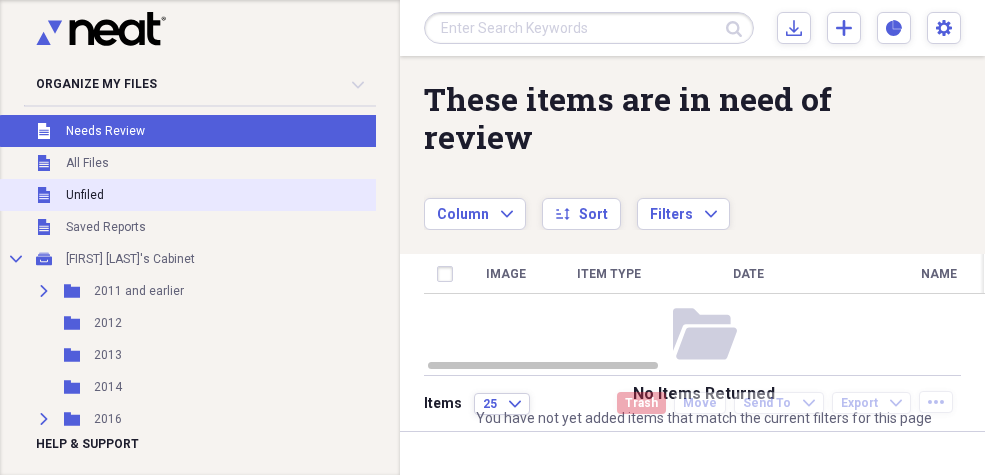 click on "Unfiled" at bounding box center (85, 195) 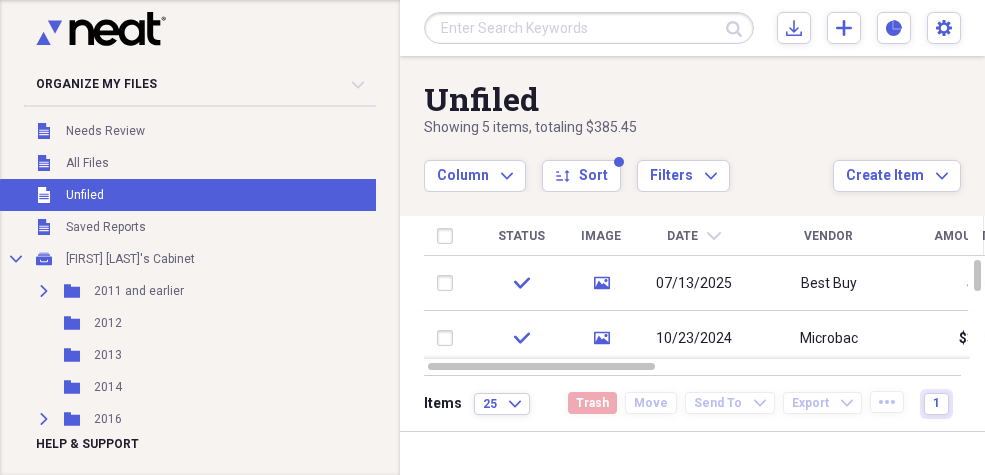 click at bounding box center [589, 28] 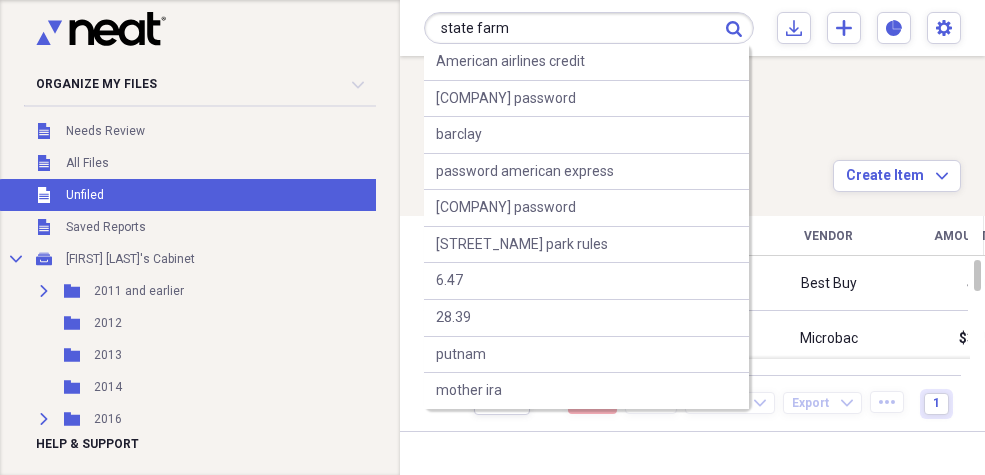 type on "state farm" 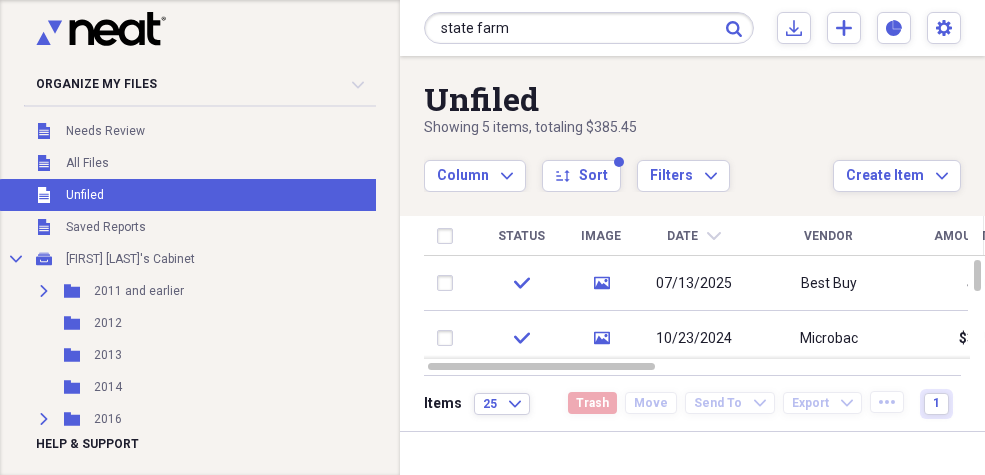 click on "Submit" 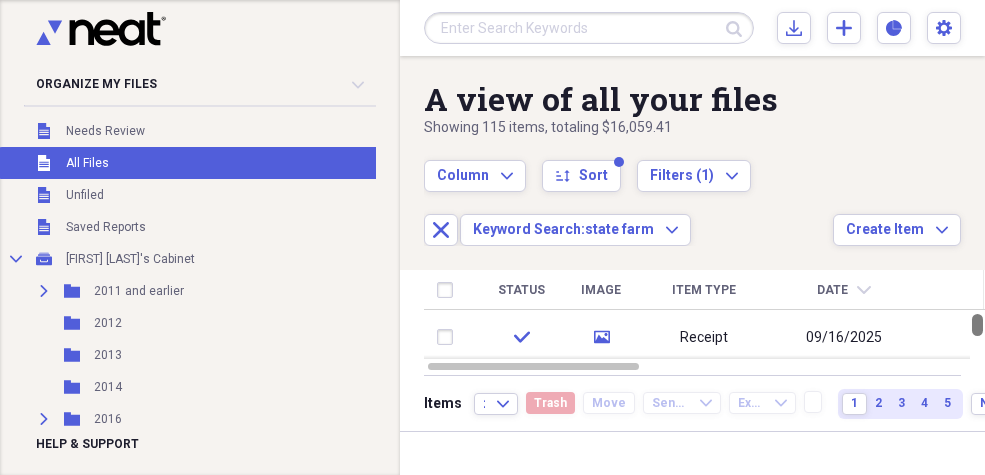 drag, startPoint x: 980, startPoint y: 321, endPoint x: 984, endPoint y: 309, distance: 12.649111 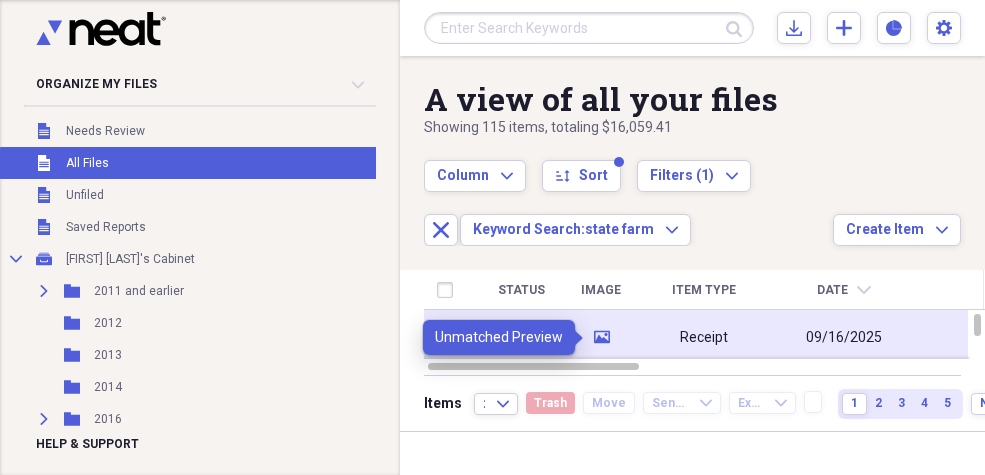 click on "media" 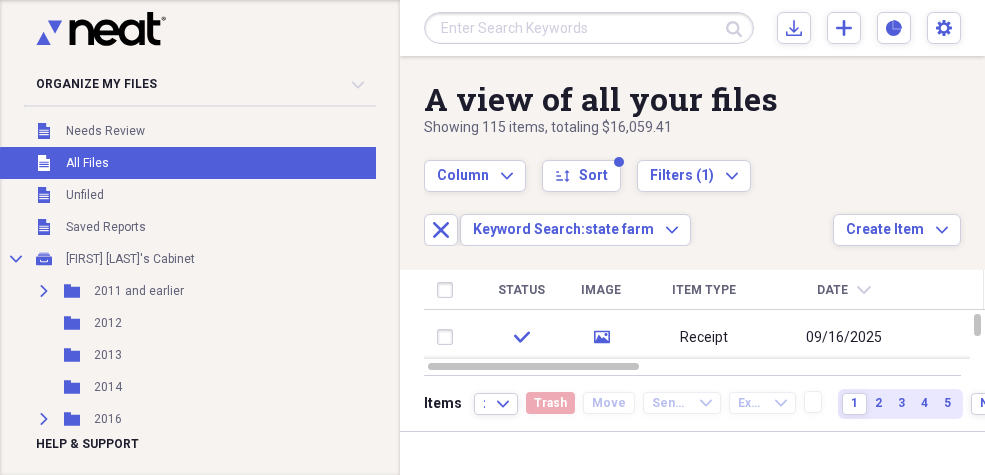 click on "Item Type" at bounding box center [704, 290] 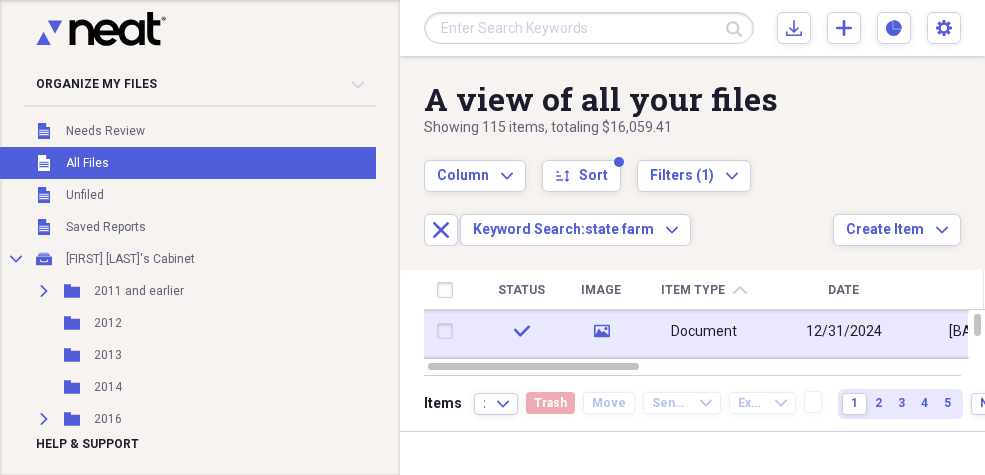 click at bounding box center [449, 331] 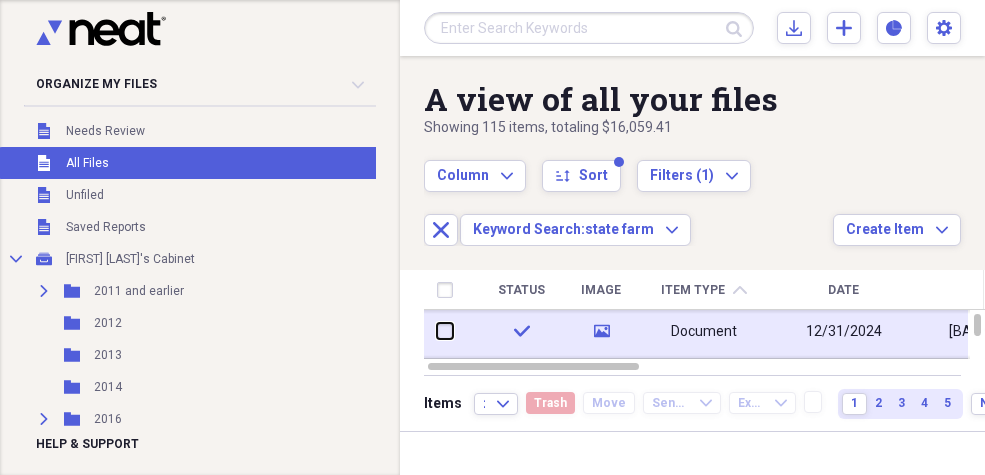 click at bounding box center [437, 331] 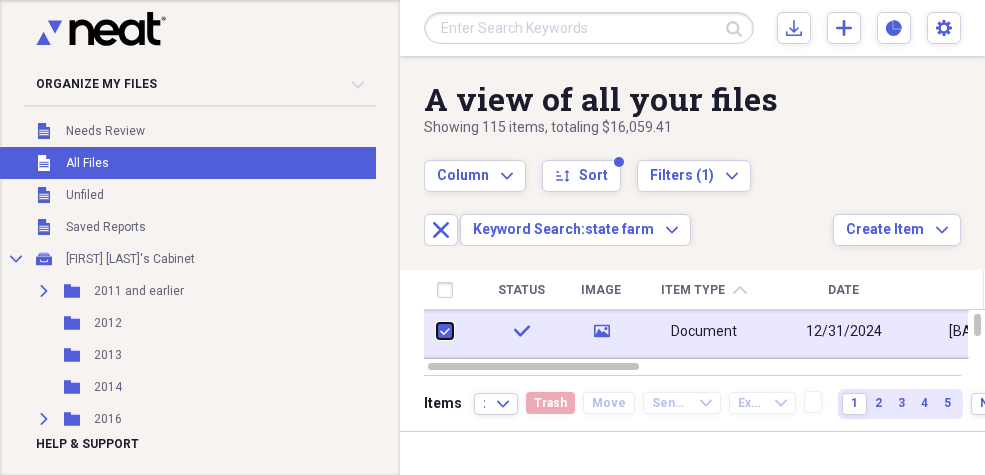 checkbox on "true" 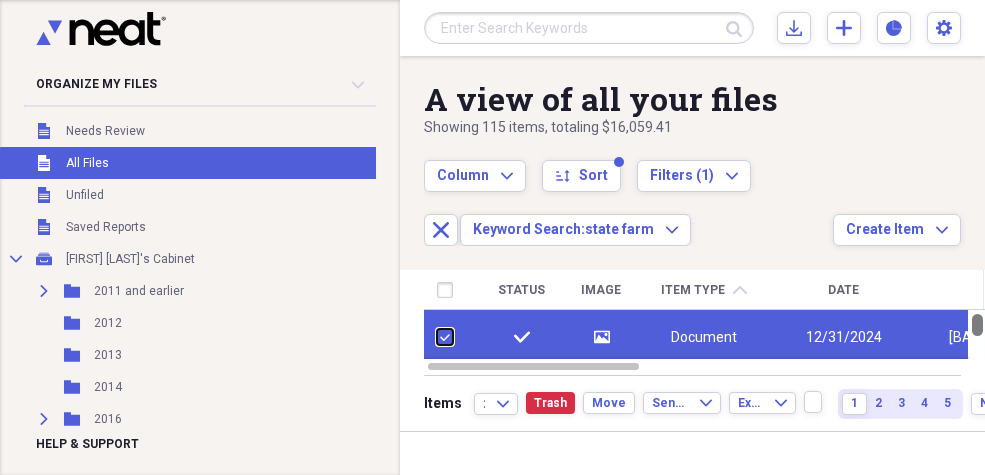 click at bounding box center [977, 325] 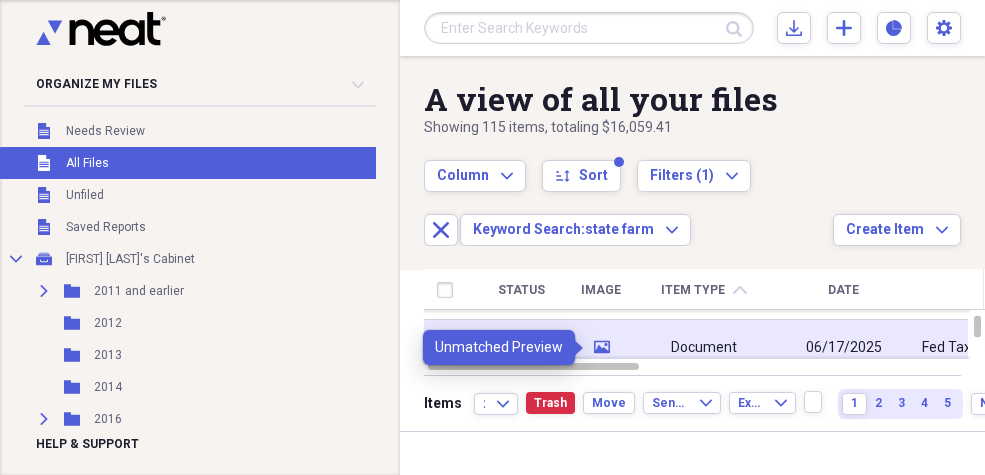 click on "media" 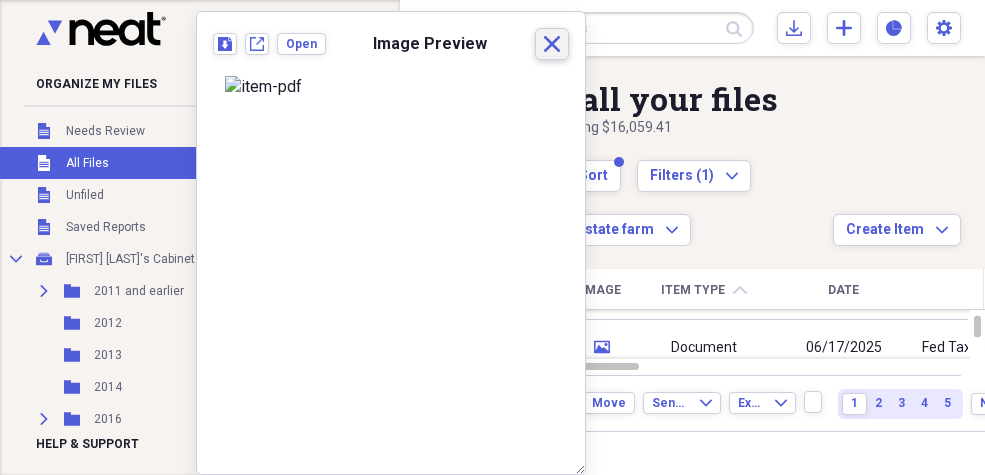 click on "Close" 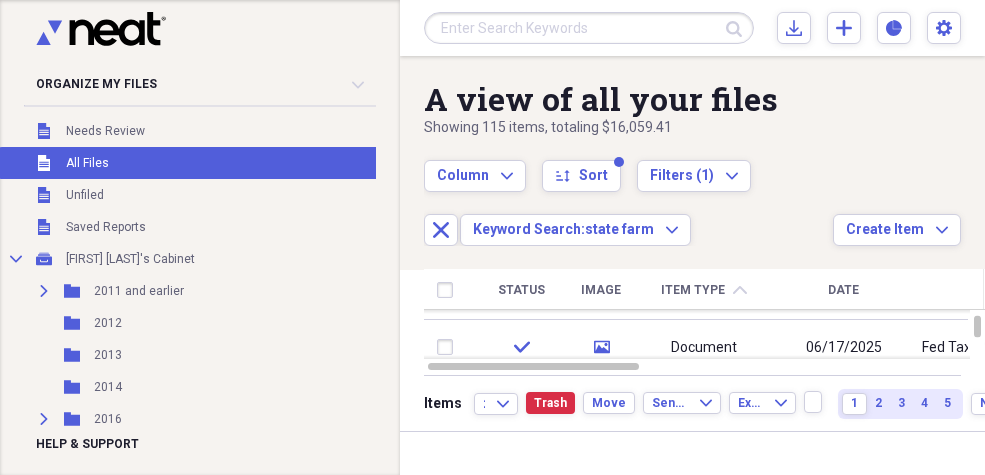click at bounding box center [589, 28] 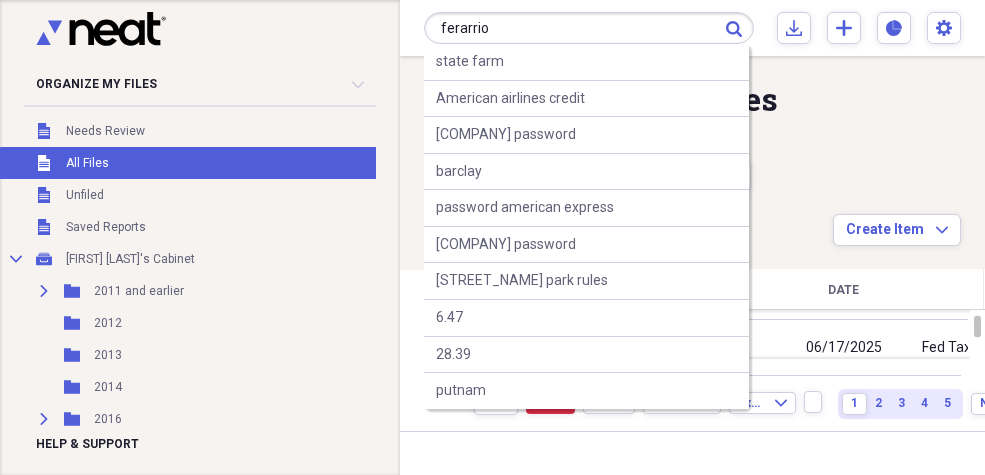 type on "ferarrio" 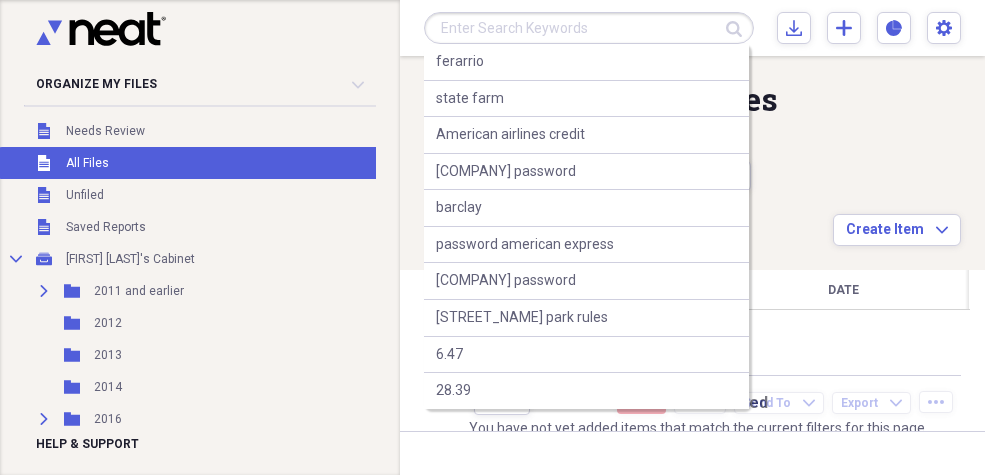 click at bounding box center (589, 28) 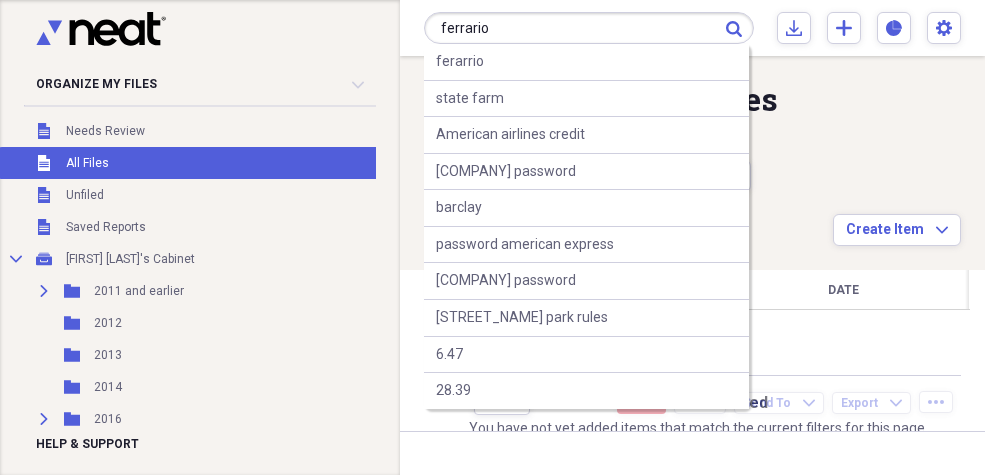 type on "ferrario" 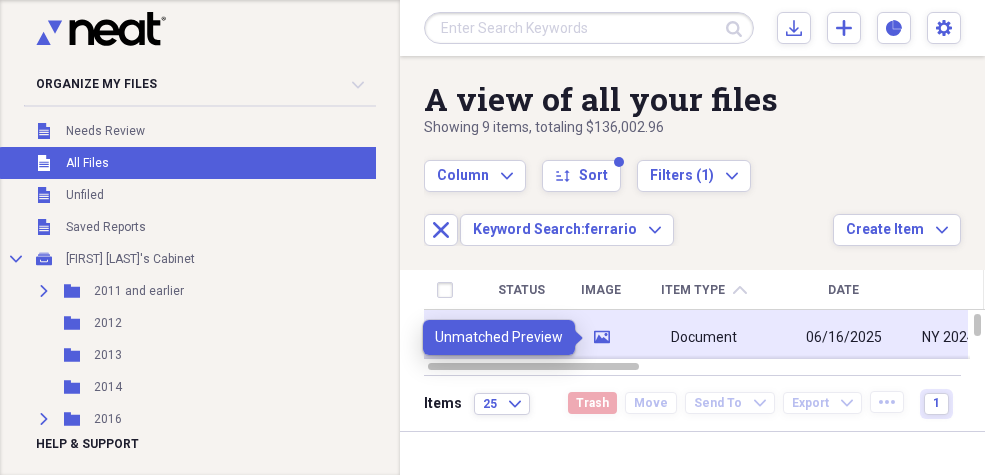 click on "media" 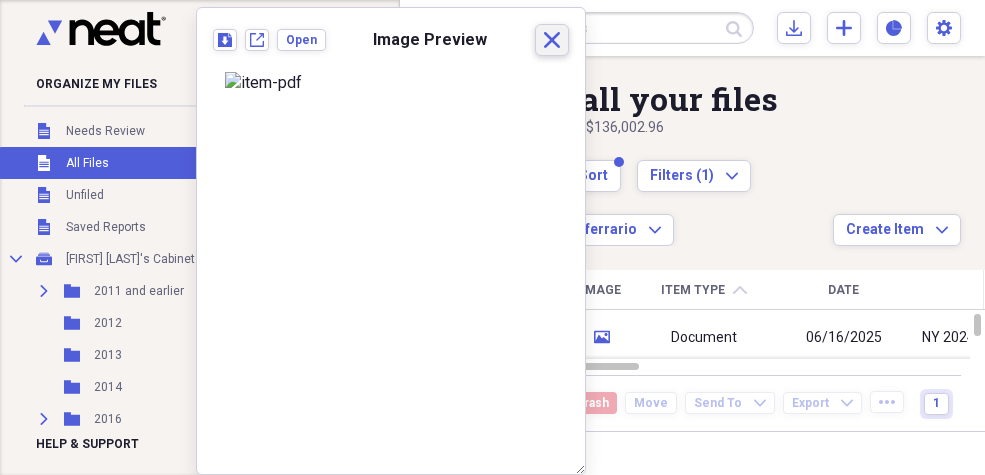 click on "Close" at bounding box center [552, 40] 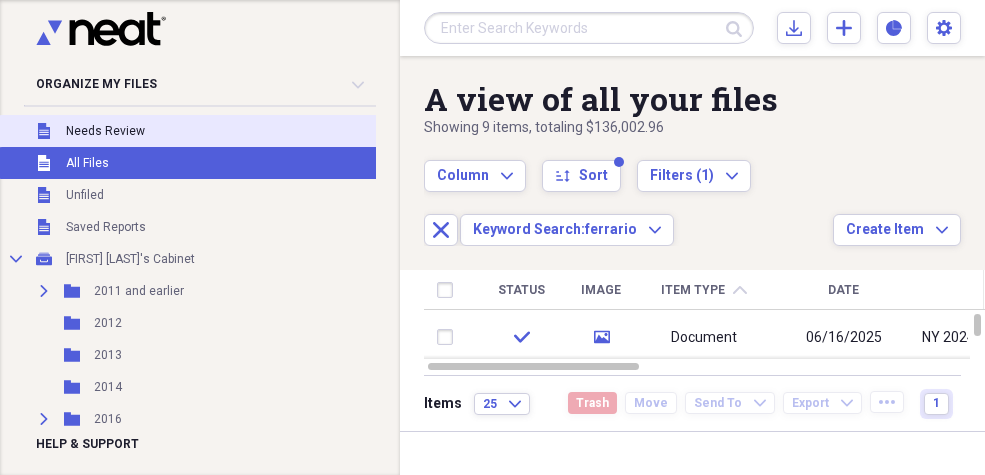 click on "Needs Review" at bounding box center [105, 131] 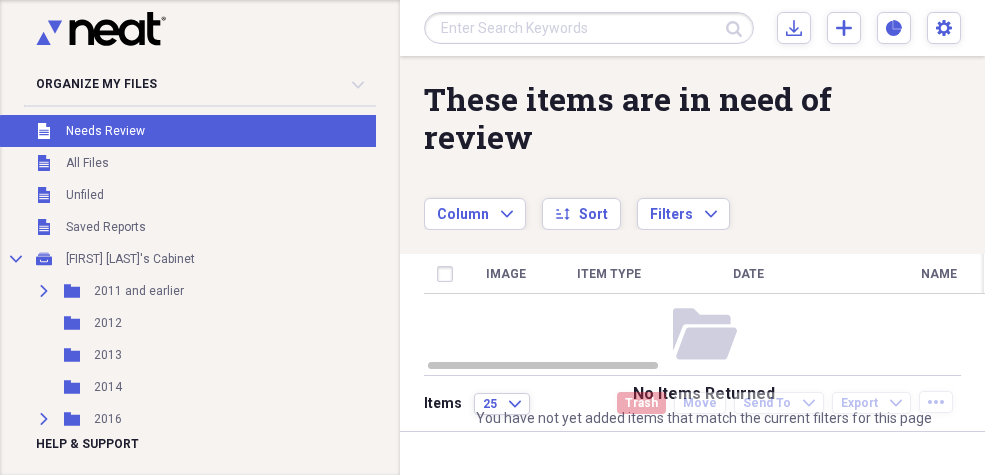 click at bounding box center (589, 28) 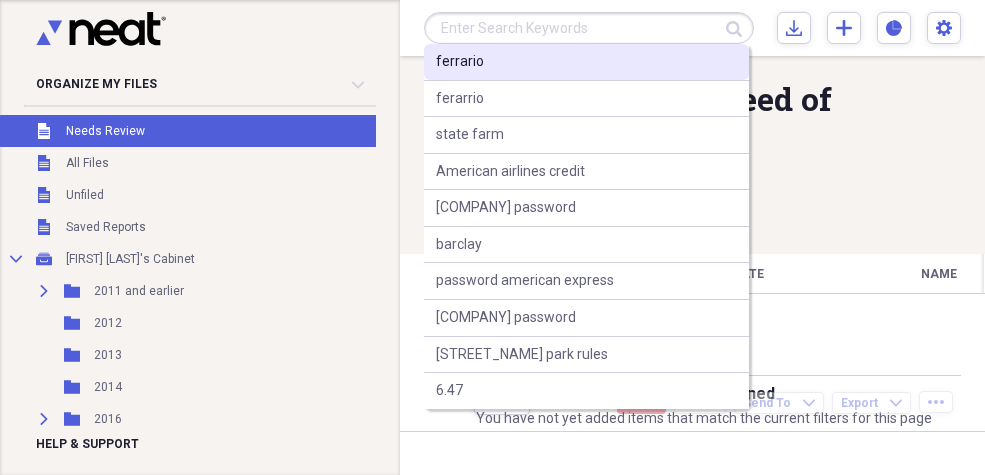 click on "ferrario" at bounding box center (460, 62) 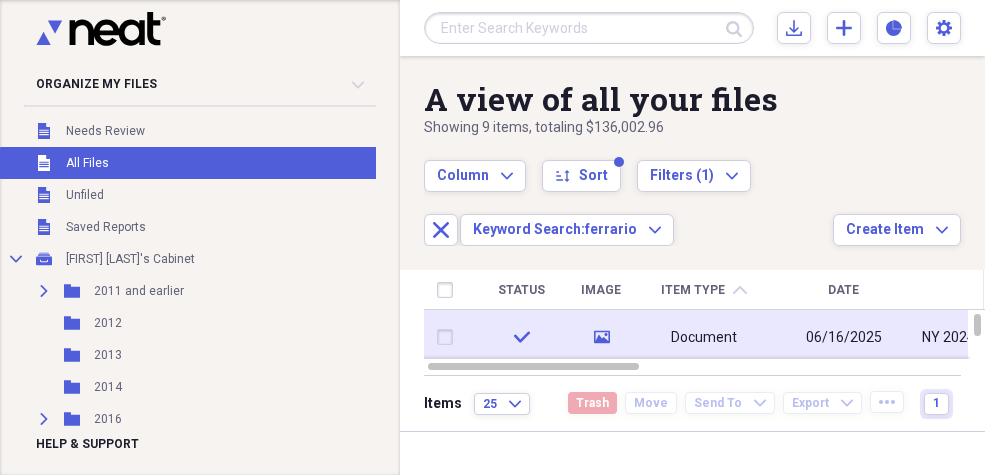 click 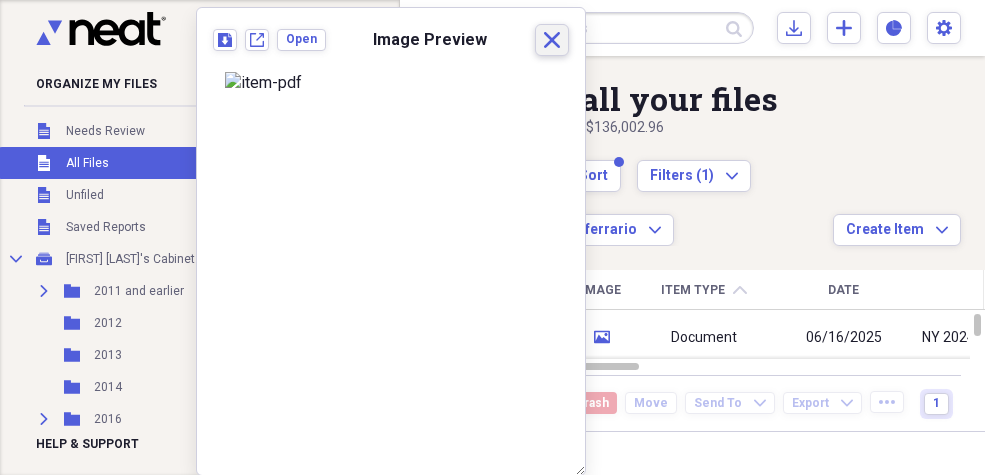 click on "Close" 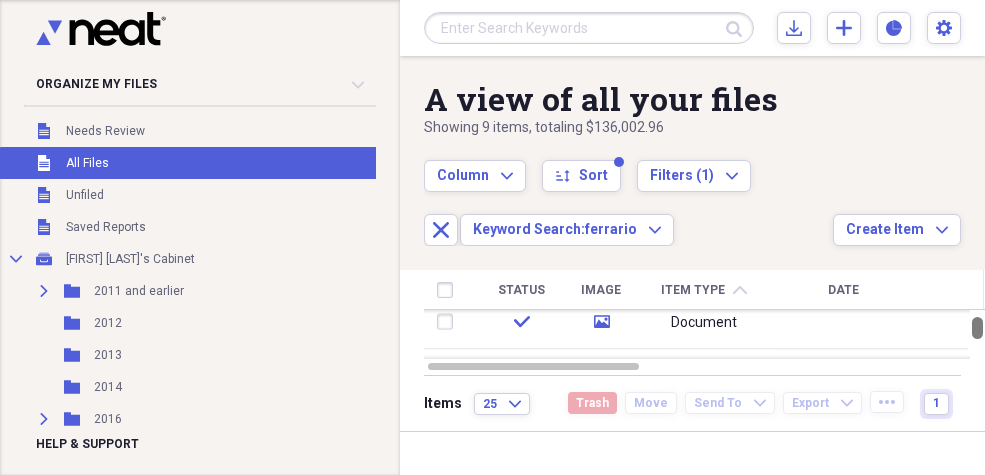click at bounding box center [977, 328] 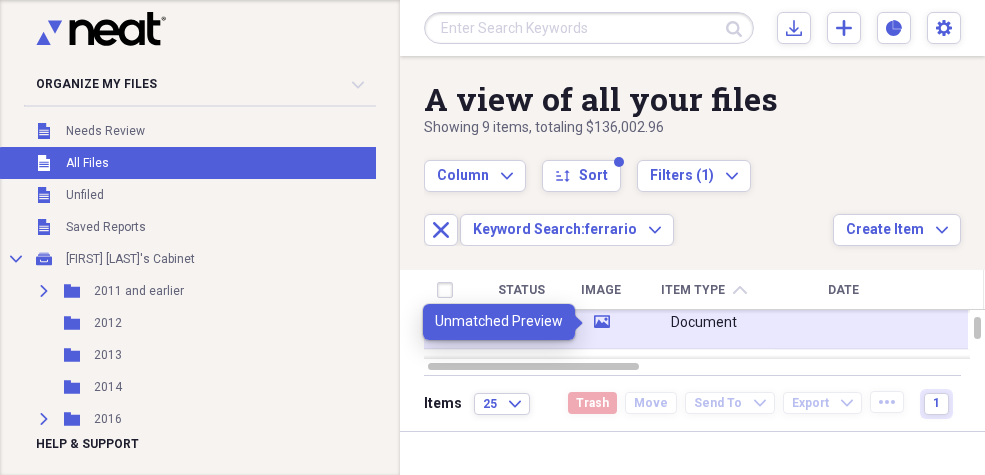 click on "media" 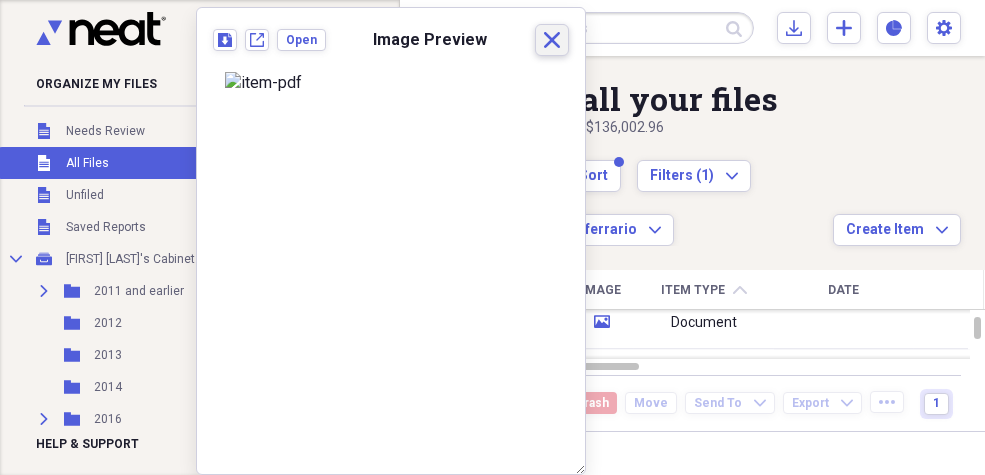 click on "Close" 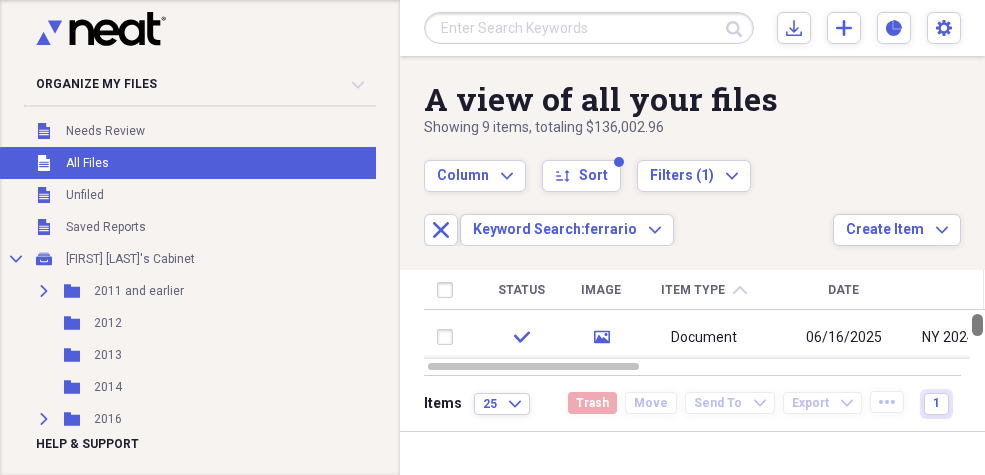 drag, startPoint x: 976, startPoint y: 324, endPoint x: 964, endPoint y: 247, distance: 77.92946 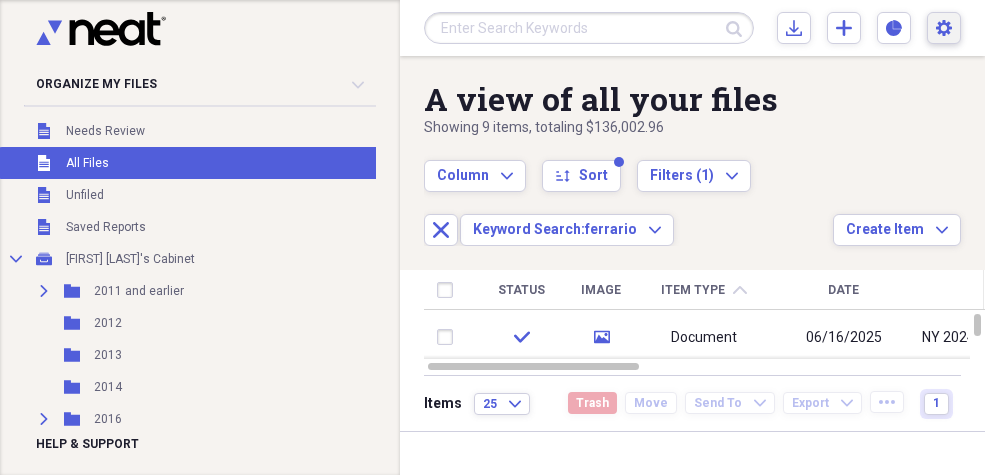 click on "Settings" 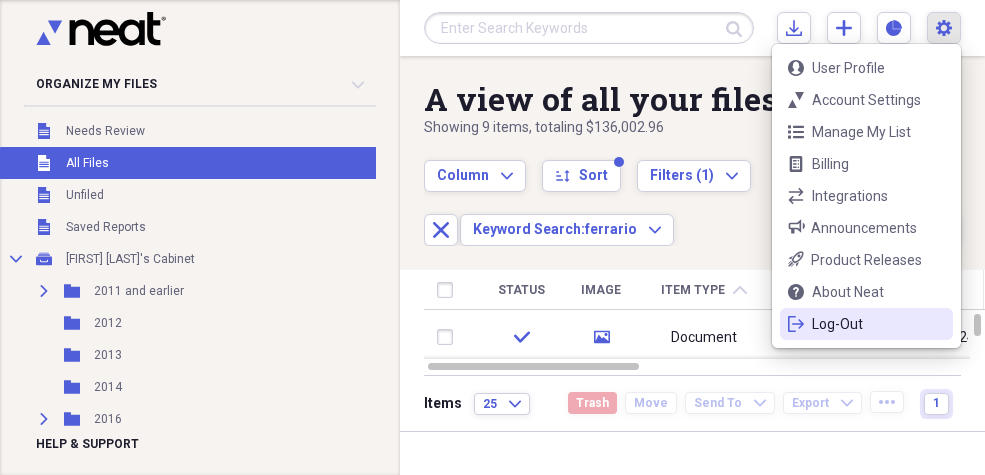 click on "Log-Out" at bounding box center [866, 324] 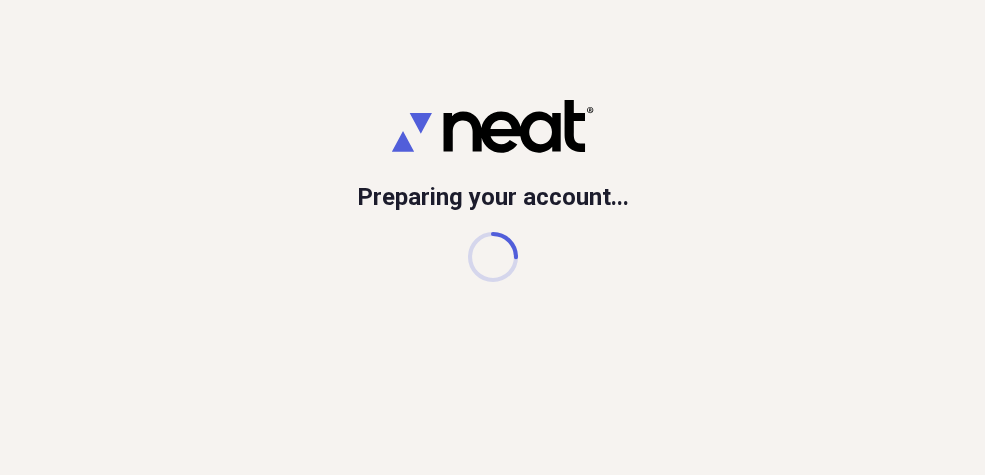 scroll, scrollTop: 0, scrollLeft: 0, axis: both 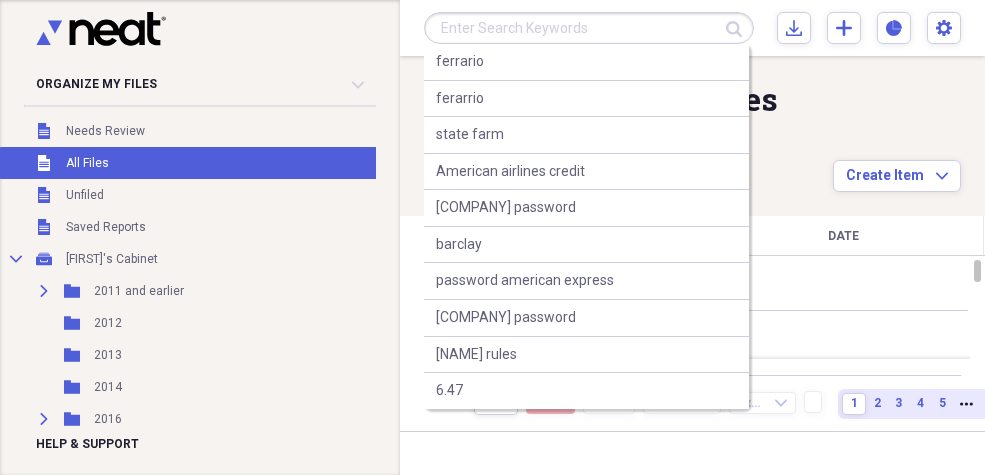 click at bounding box center (589, 28) 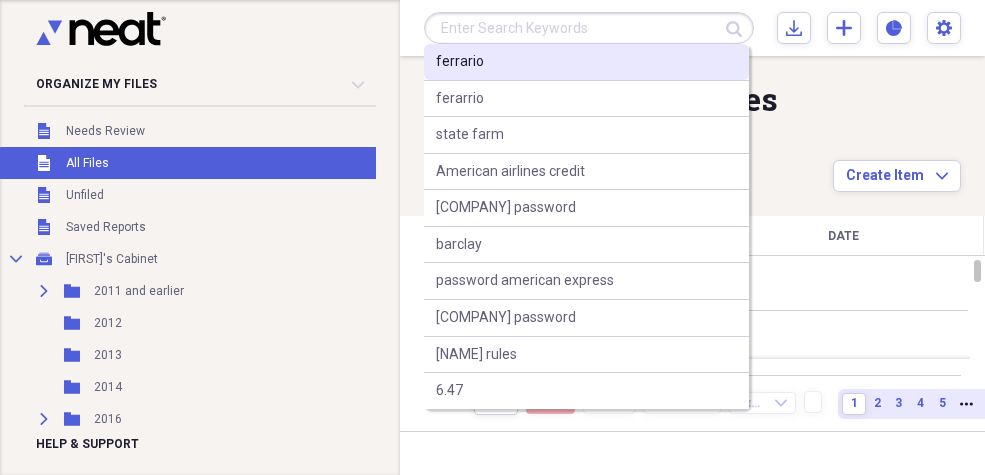 click on "ferrario" at bounding box center [460, 62] 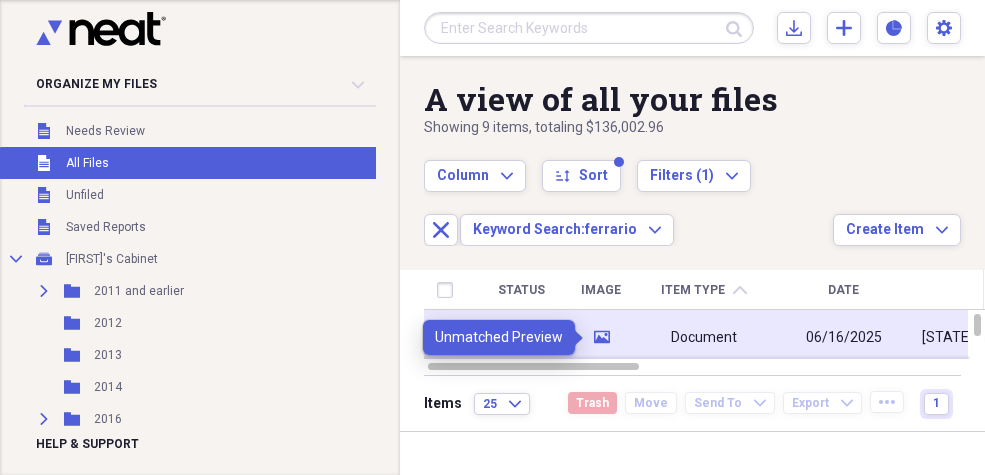 click 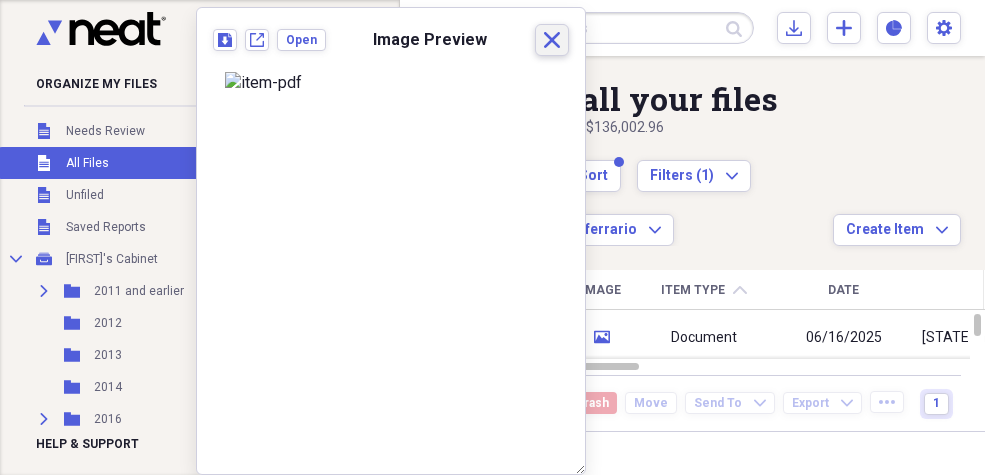 click 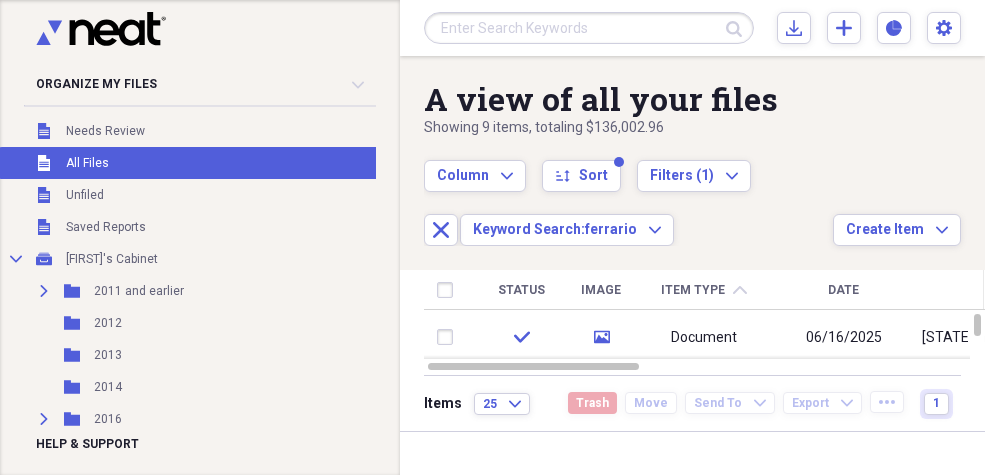 click on "Date" at bounding box center [844, 290] 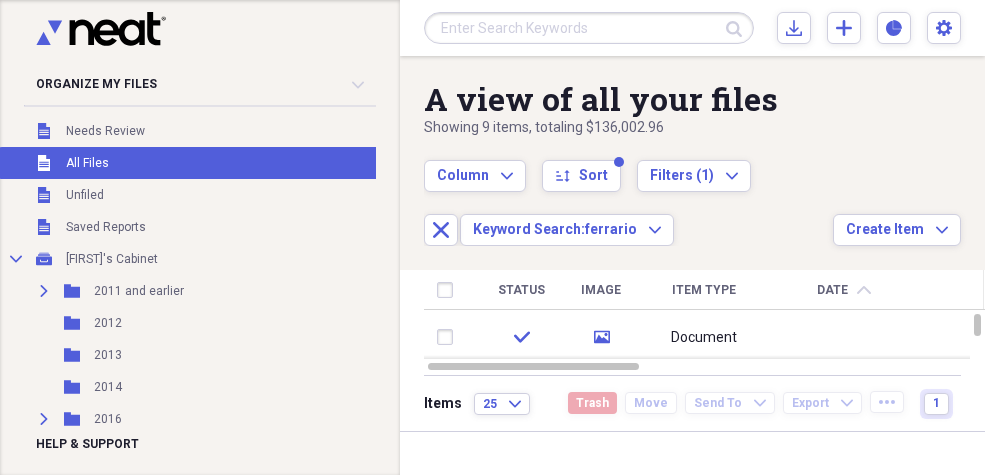 click on "Date" at bounding box center [833, 290] 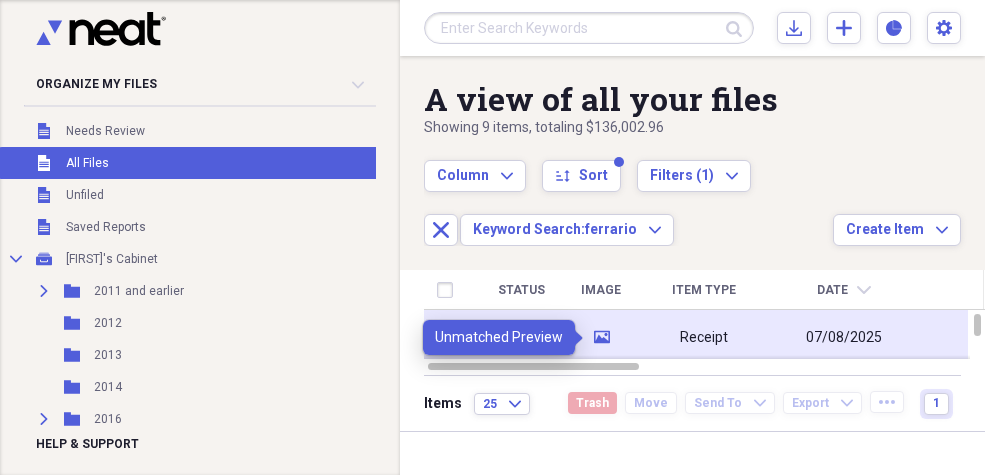 click on "media" 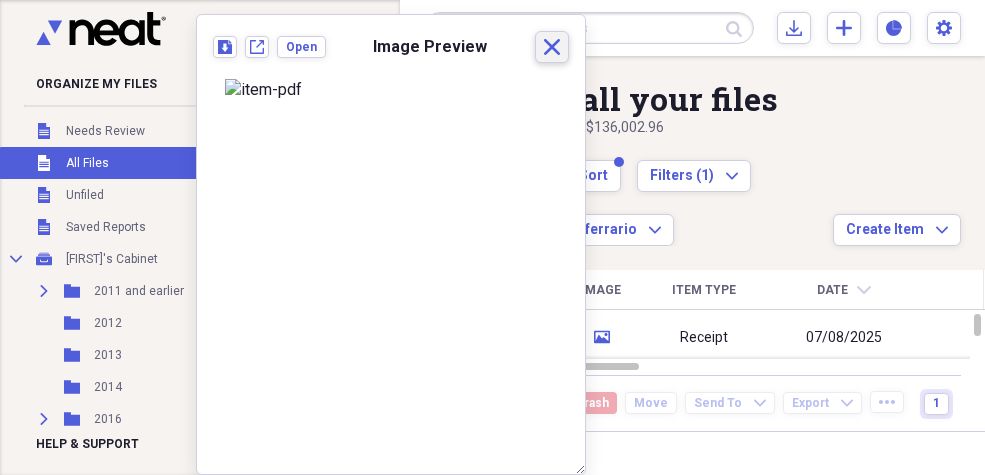 click 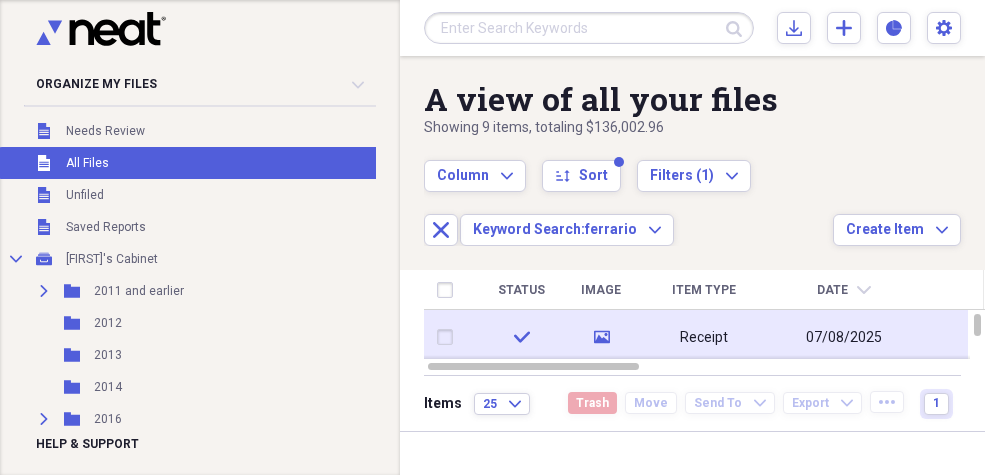 drag, startPoint x: 442, startPoint y: 336, endPoint x: 571, endPoint y: 348, distance: 129.55693 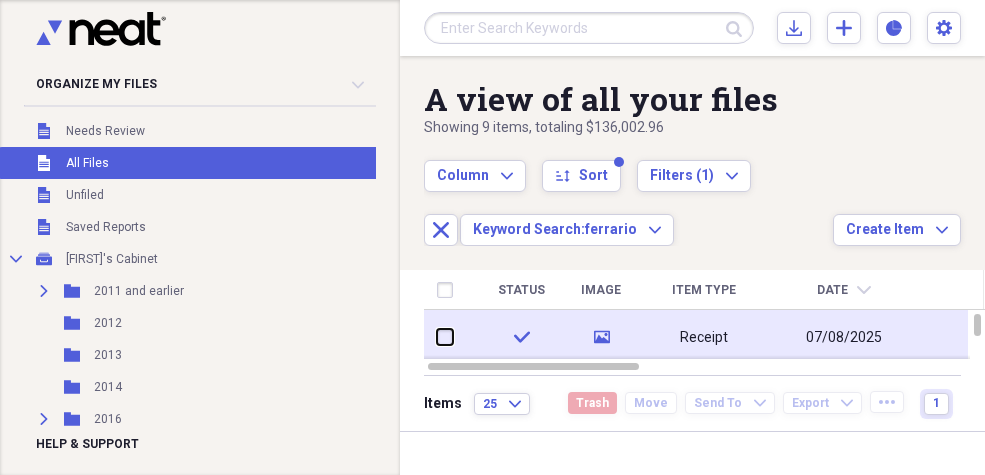 click at bounding box center (437, 337) 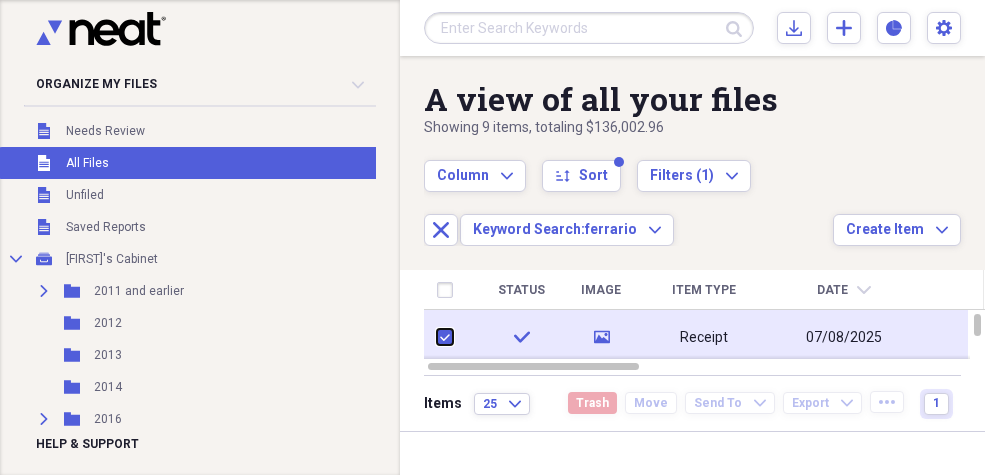 checkbox on "true" 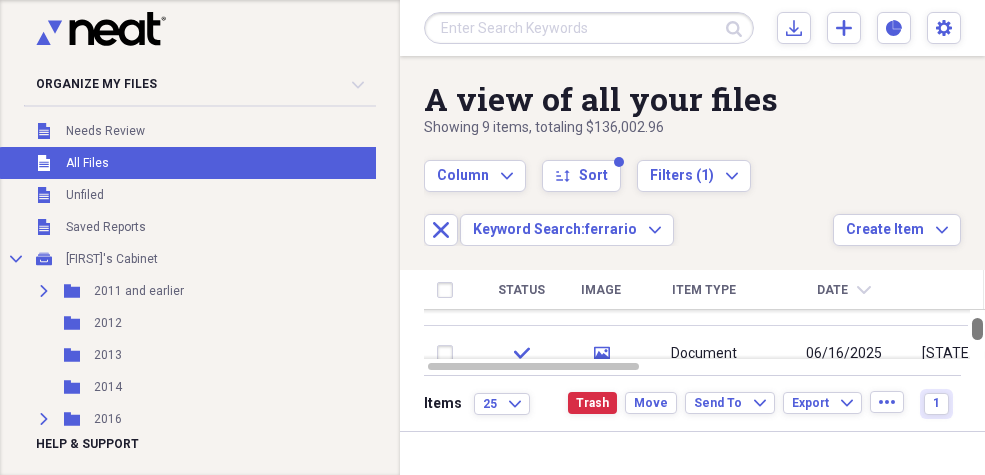 click at bounding box center [977, 329] 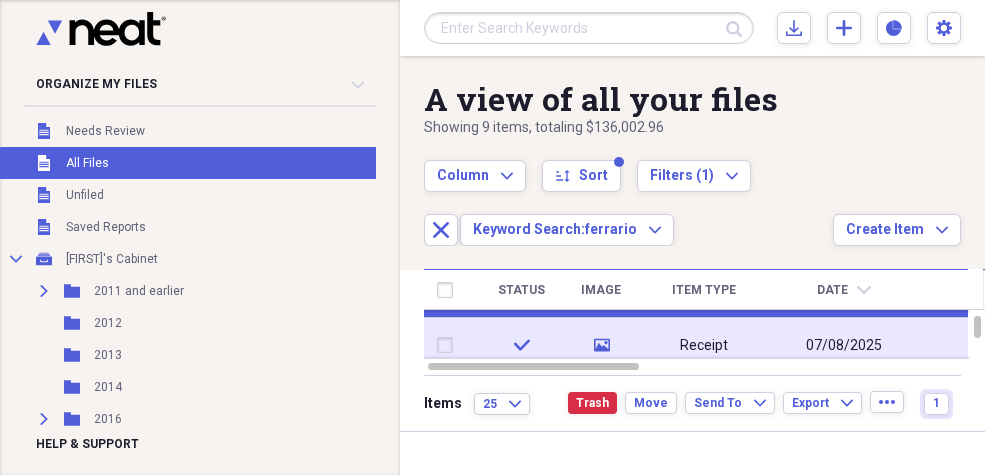 click on "media" 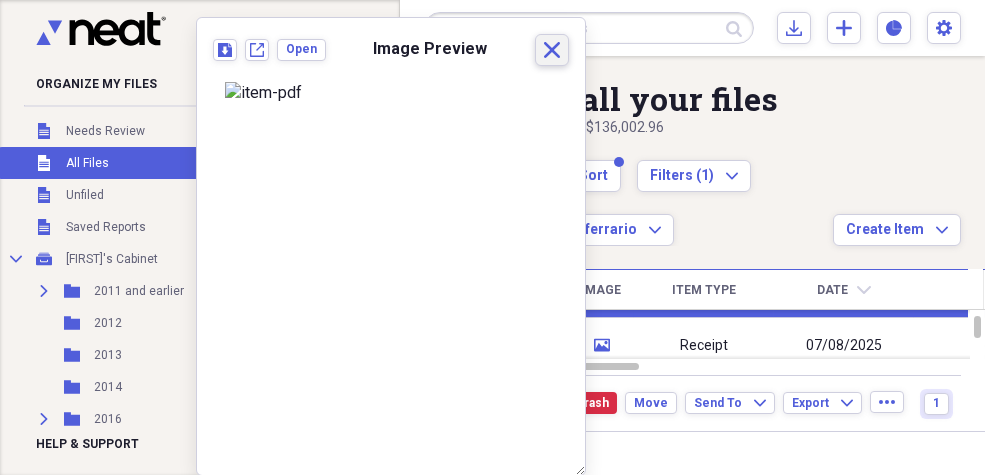 click on "Close" 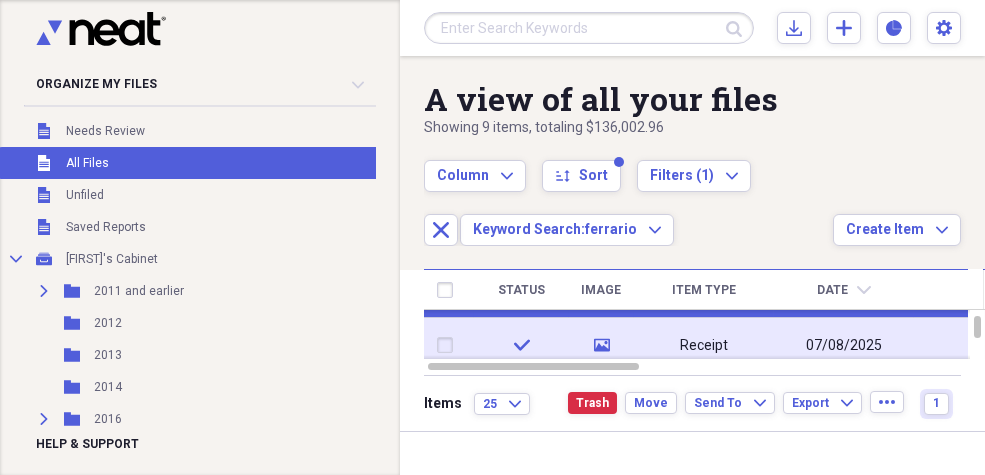click at bounding box center [449, 346] 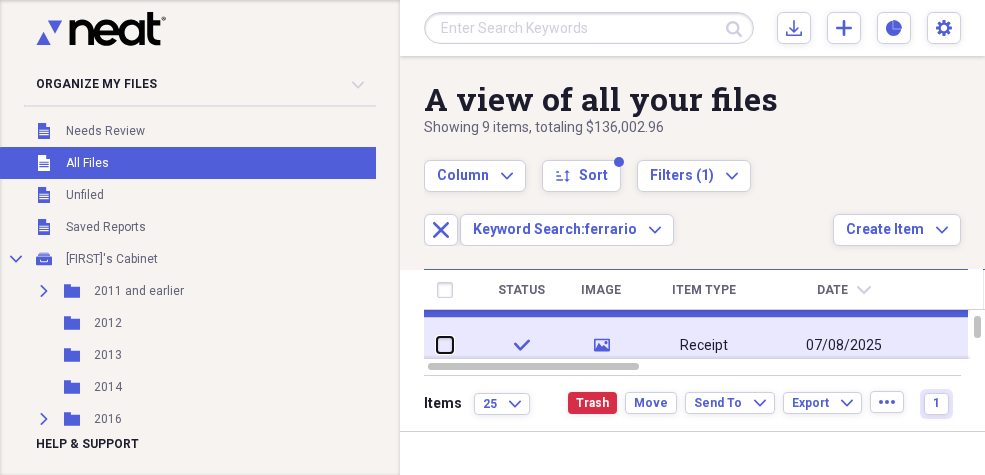 click at bounding box center (437, 345) 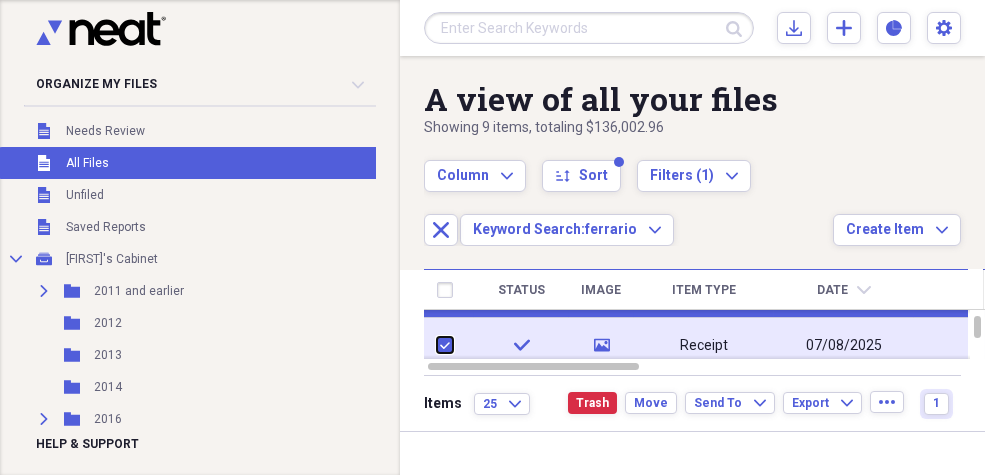 checkbox on "true" 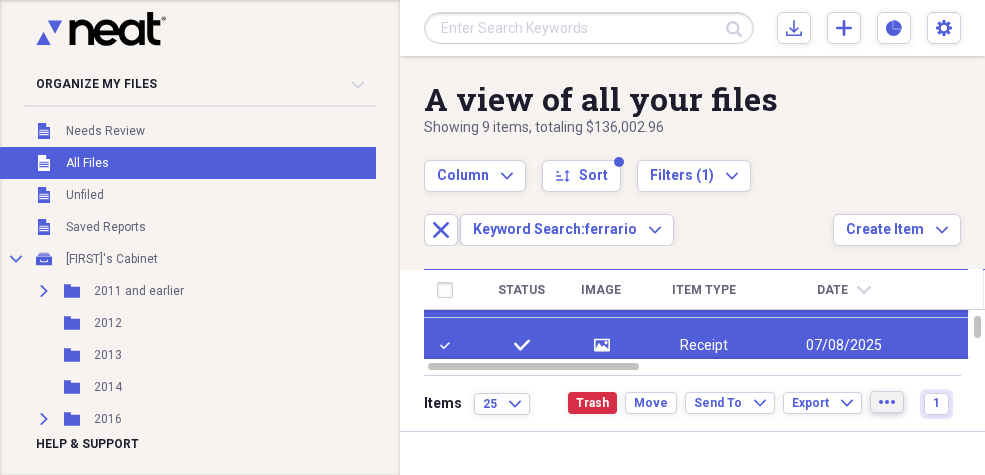 click 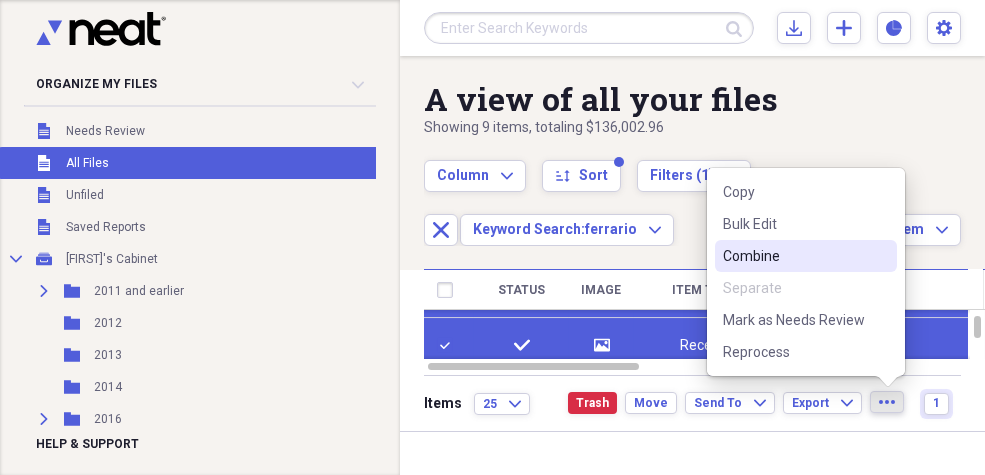 click on "Combine" at bounding box center [794, 256] 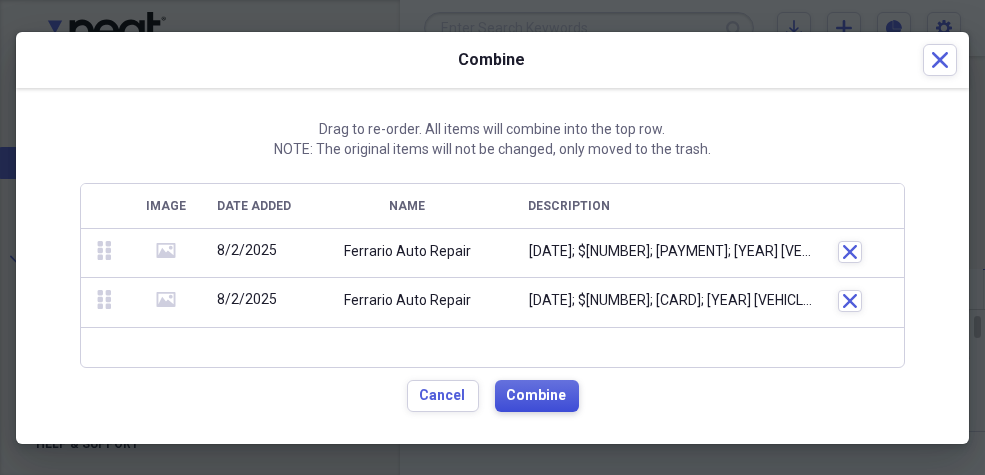 click on "Combine" at bounding box center [537, 396] 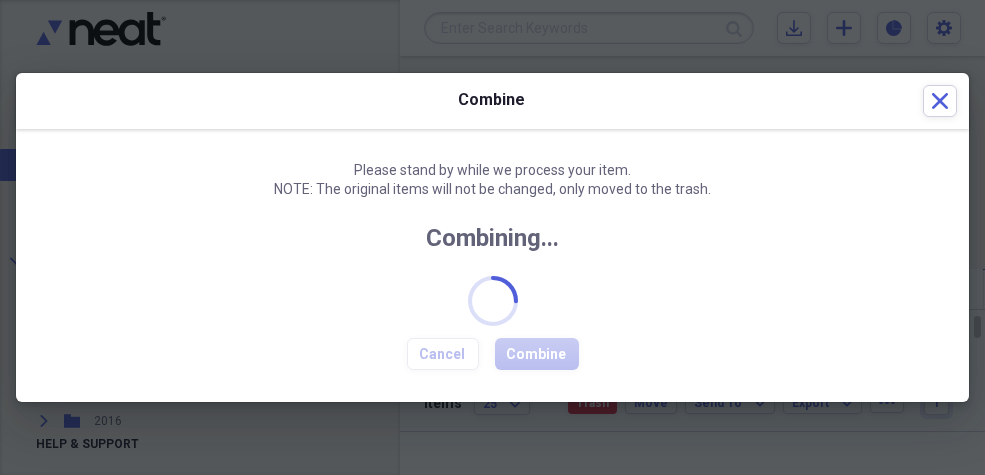 checkbox on "false" 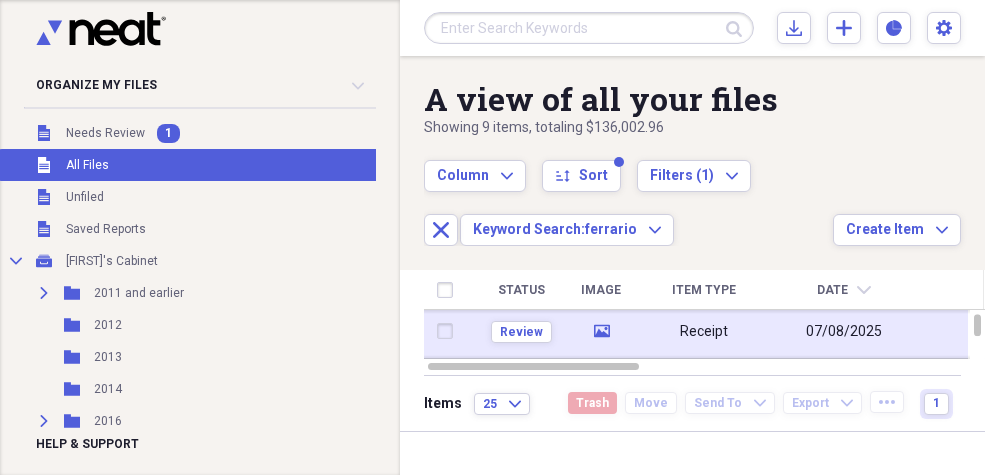 click at bounding box center [449, 331] 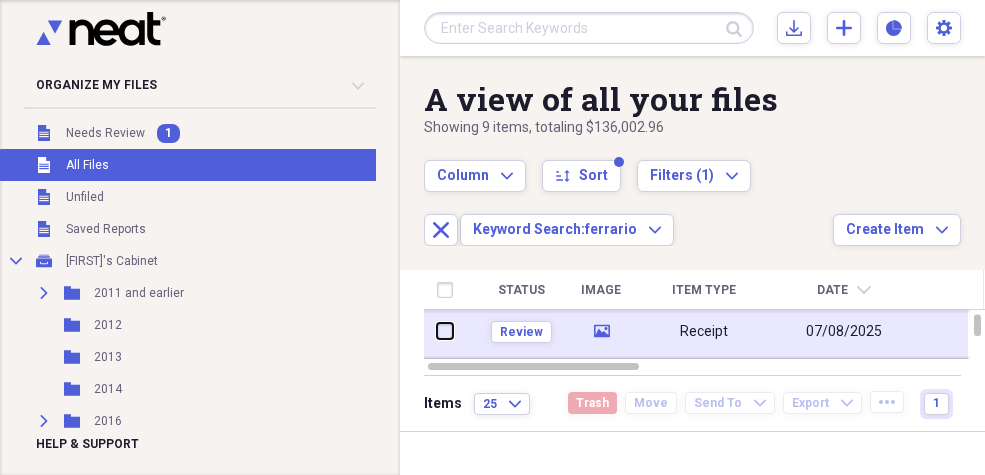 click at bounding box center (437, 331) 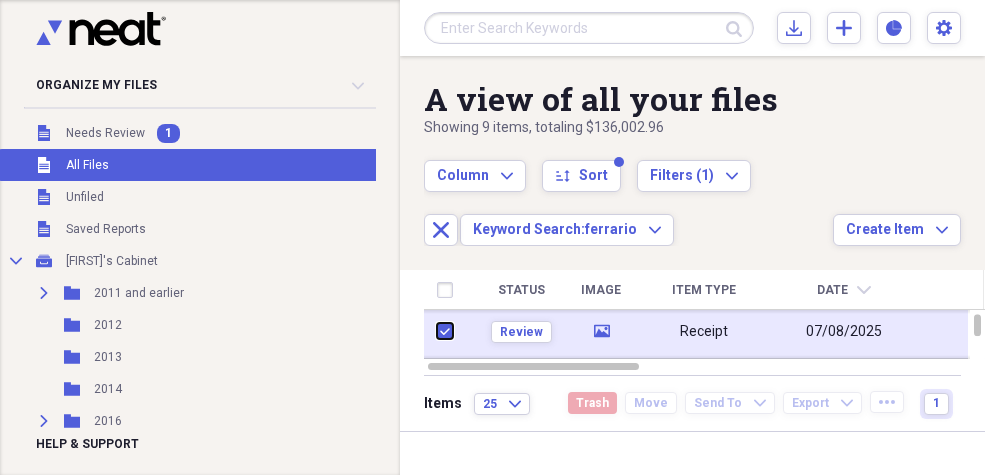 checkbox on "true" 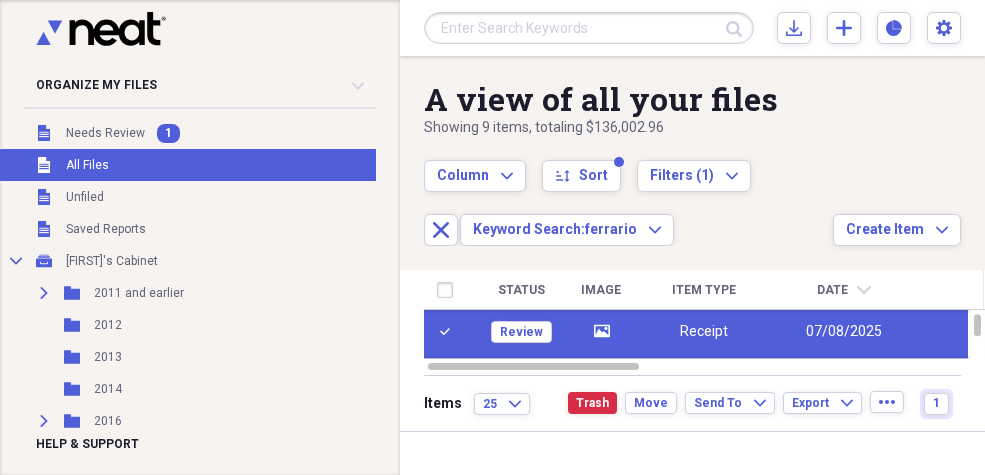 click on "media" 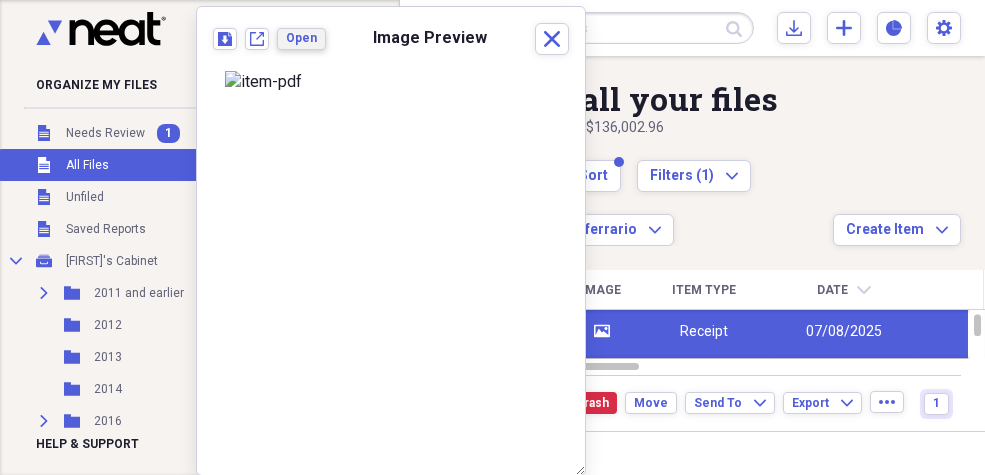 click on "Open" at bounding box center [301, 38] 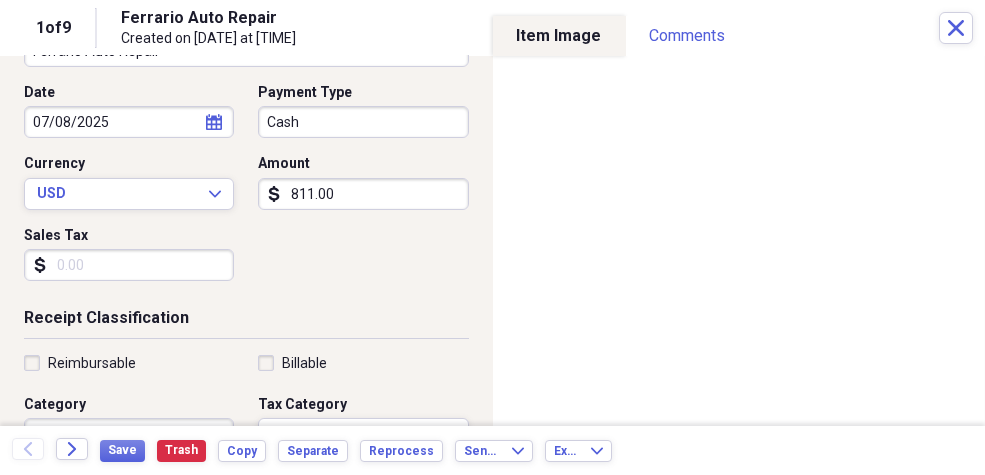 scroll, scrollTop: 191, scrollLeft: 0, axis: vertical 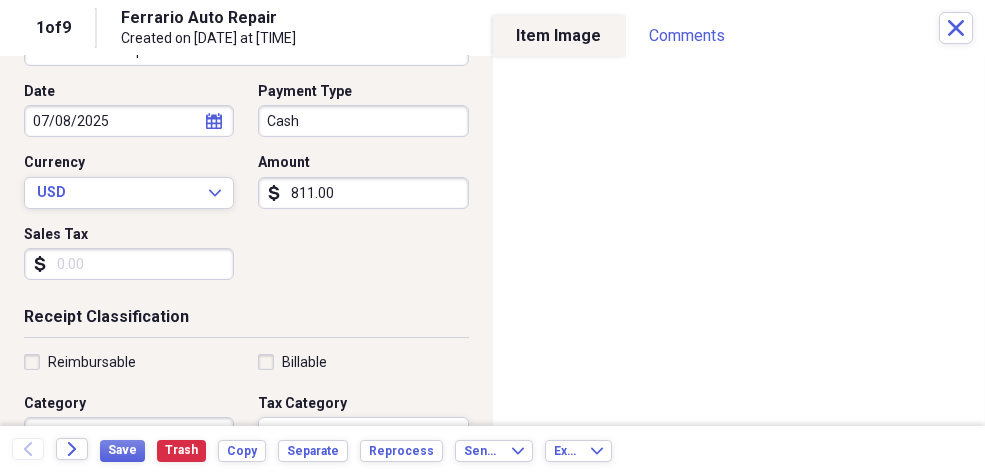 click on "811.00" at bounding box center (363, 193) 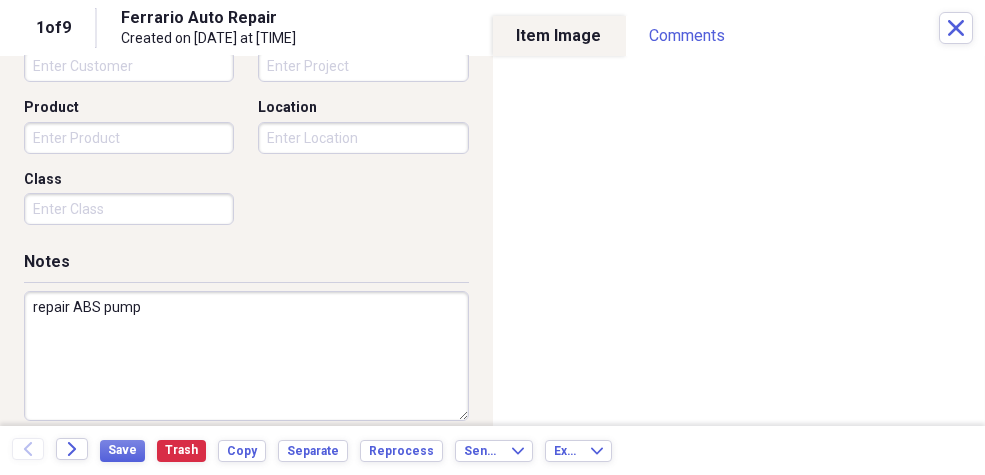 scroll, scrollTop: 637, scrollLeft: 0, axis: vertical 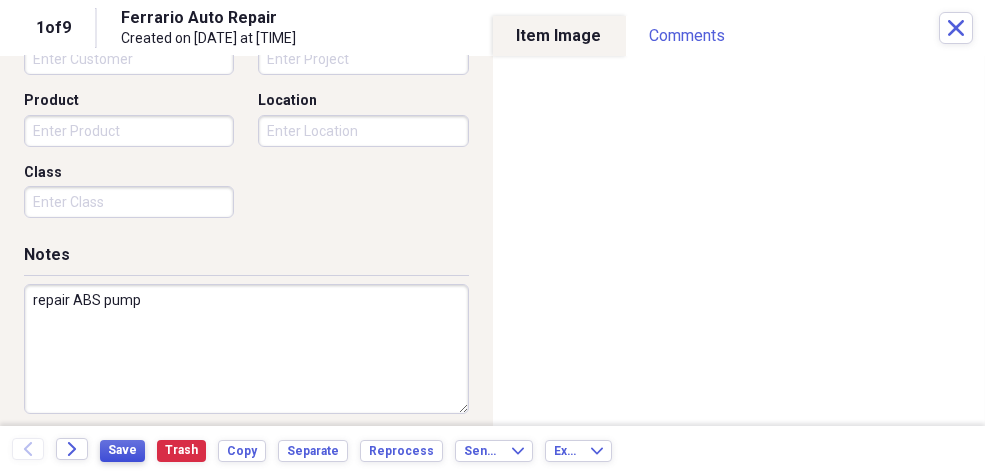 type on "835.33" 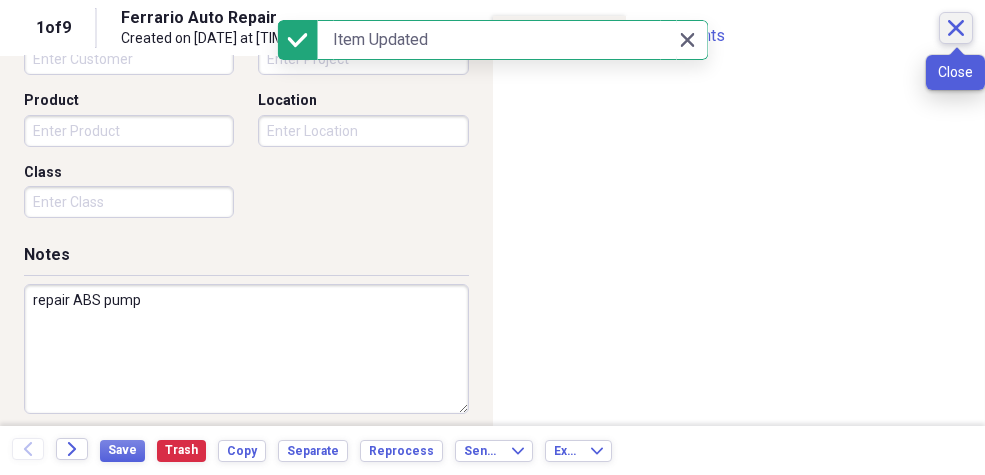 click on "Close" 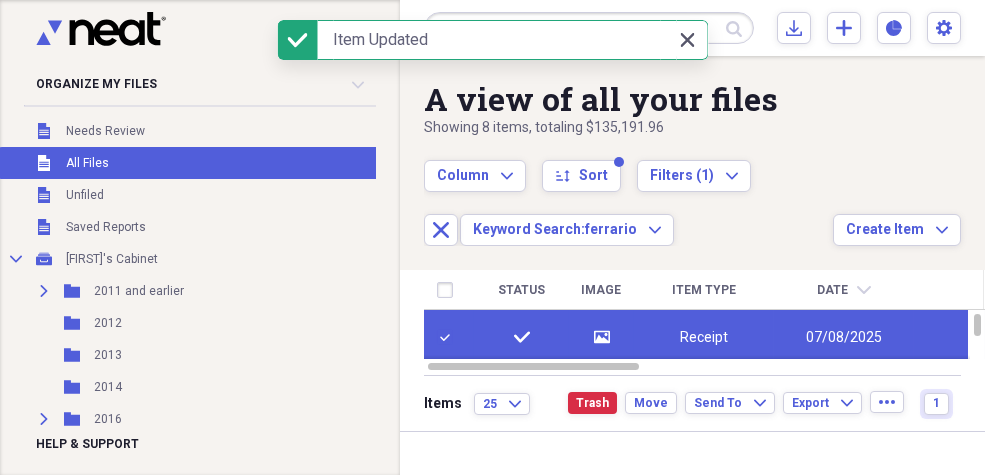 click on "Close" 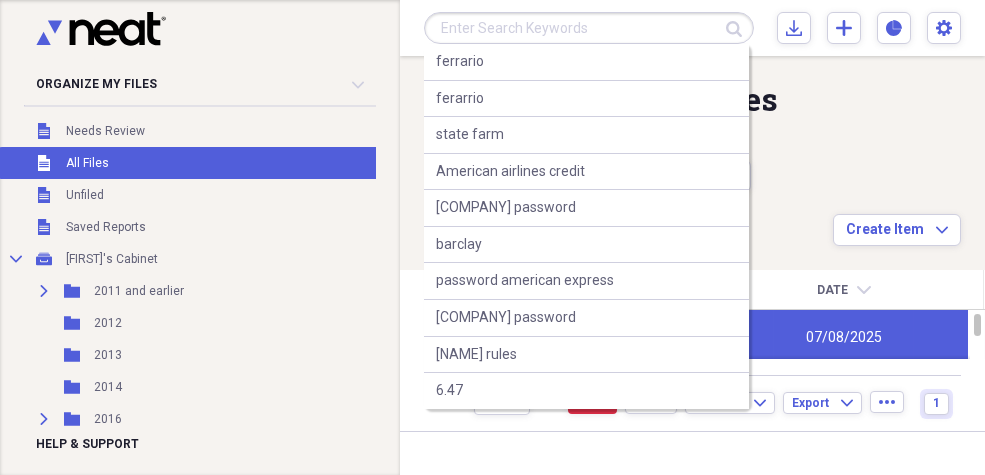 click at bounding box center (589, 28) 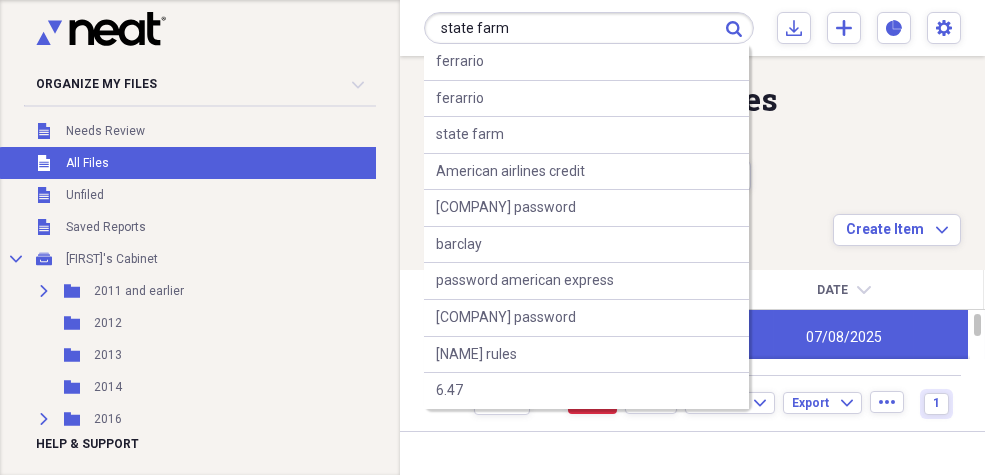 type on "state farm" 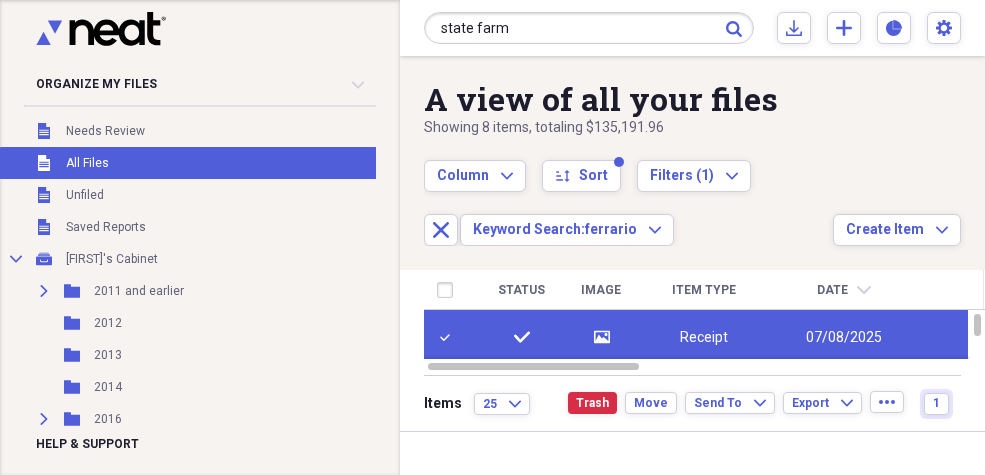 click on "Submit" 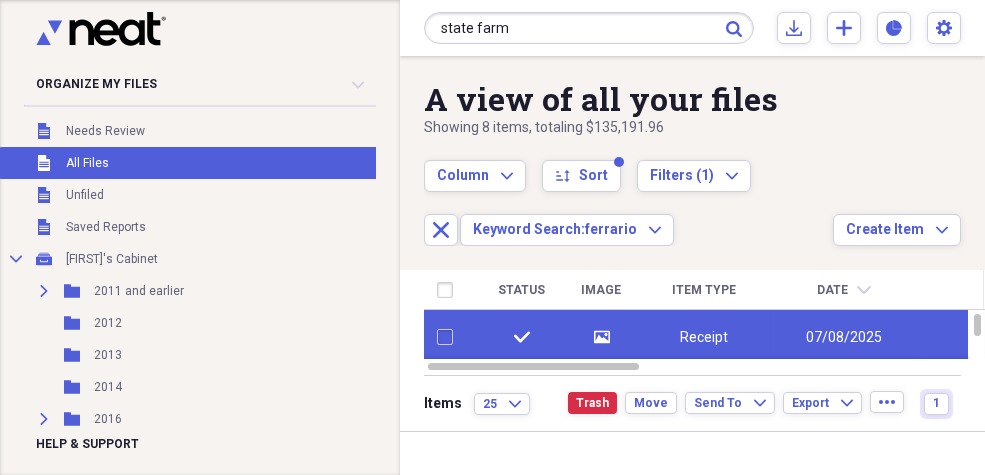 type 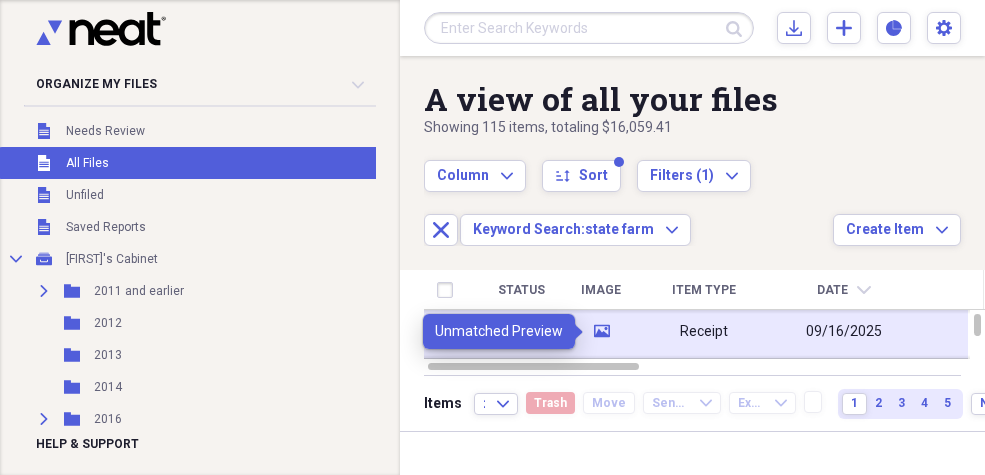 click on "media" 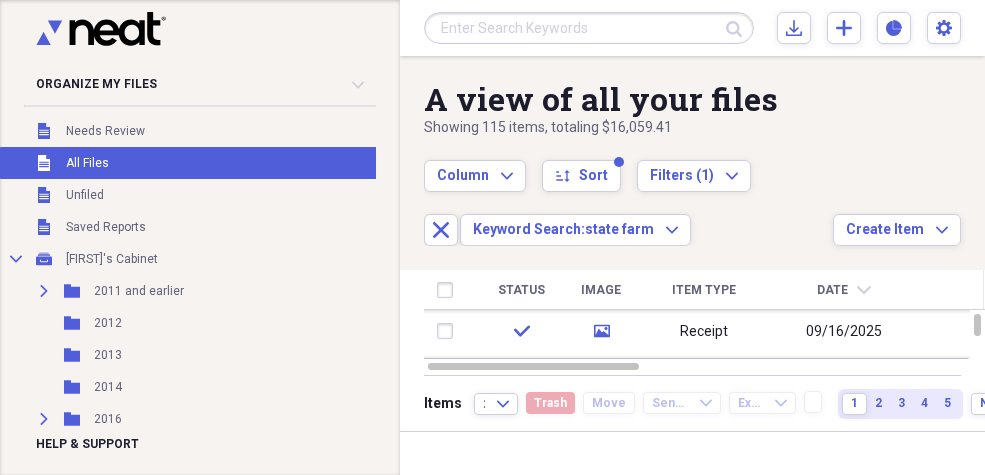 click on "Column Expand sort Sort Filters (1) Expand Close Keyword Search:  state farm Expand" at bounding box center (628, 192) 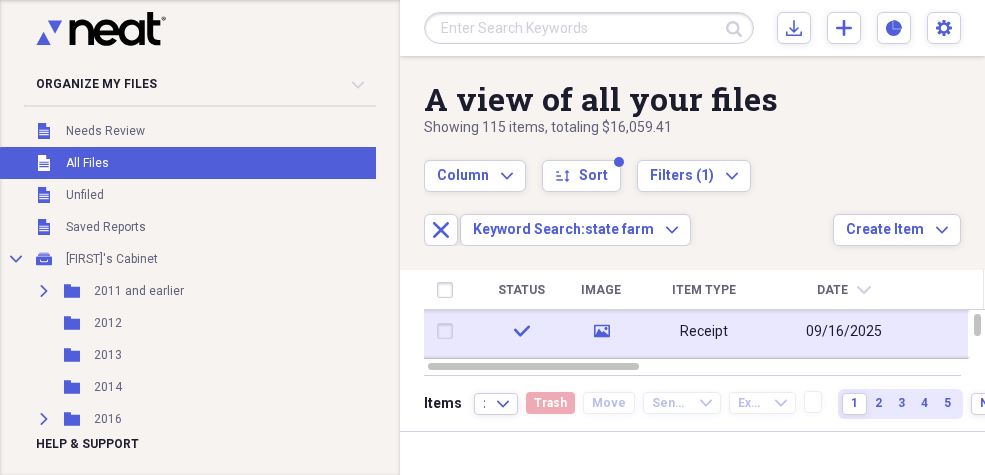 click at bounding box center [449, 331] 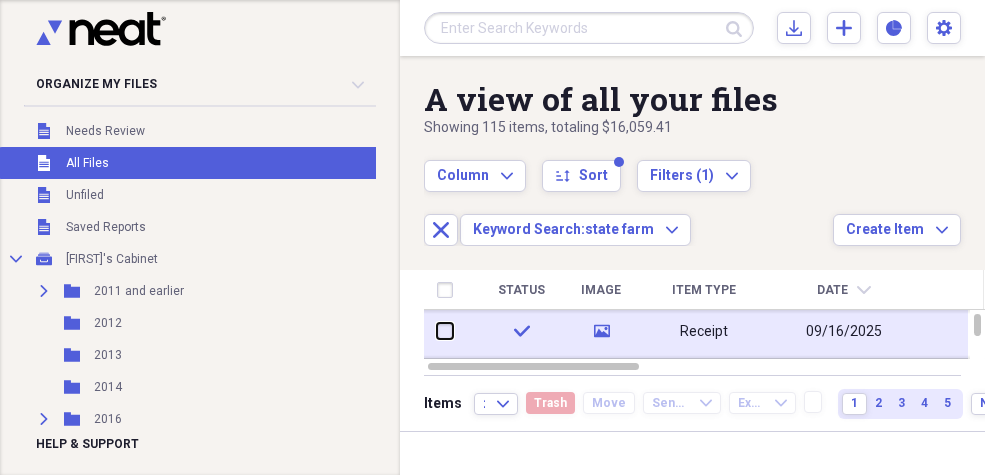 click at bounding box center [437, 331] 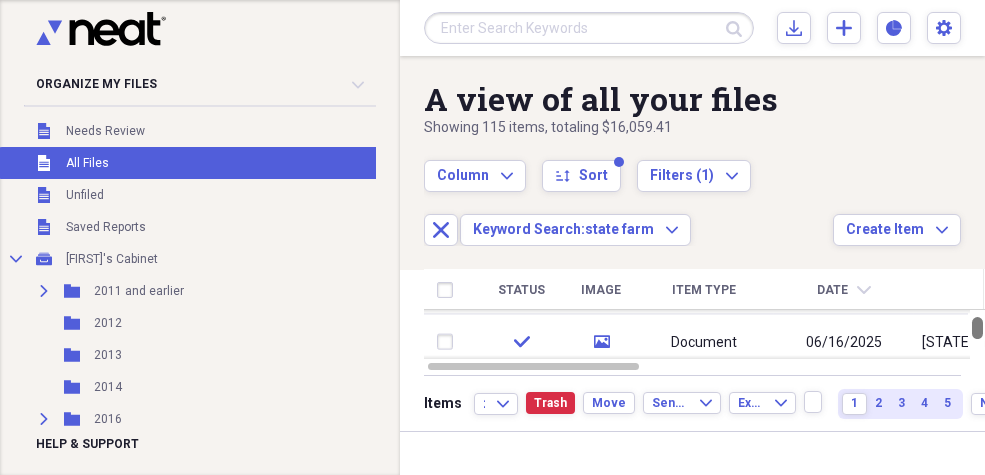 checkbox on "false" 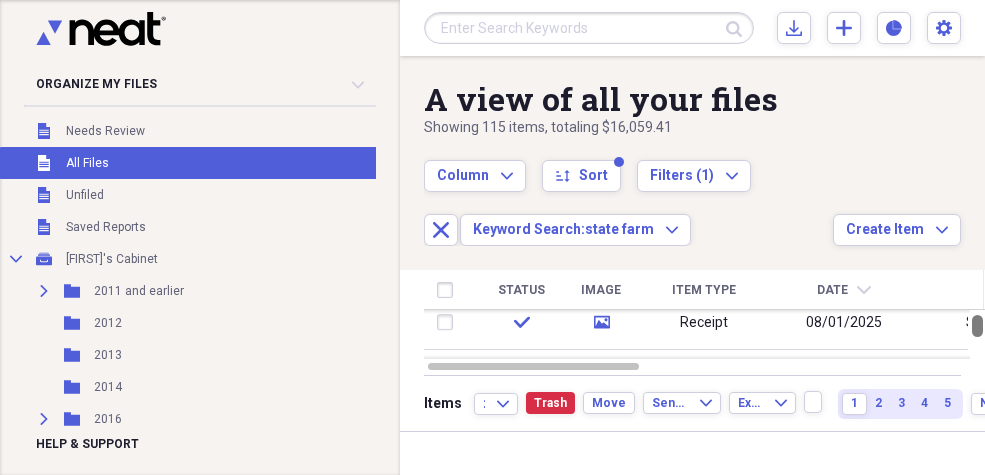 click on "Organize My Files Collapse Unfiled Needs Review Unfiled All Files Unfiled Unfiled Unfiled Saved Reports Collapse My Cabinet [PERSON]'s Cabinet Add Folder Expand Folder [YEAR] and earlier Add Folder Folder [YEAR] Add Folder Folder [YEAR] Add Folder Folder [YEAR] Add Folder Expand Folder [YEAR] Add Folder Folder [YEAR] Add Folder Expand Folder [YEAR] Add Folder Folder [YEAR] [CITY] Add Folder Folder [YEAR] Add Folder Folder [YEAR] Add Folder Folder [YEAR] Add Folder Expand Folder [YEAR] Add Folder Folder [YEAR] Add Folder Folder [YEAR] Add Folder Folder [YEAR] Add Folder Folder [YEAR] Add Folder Folder [YEAR] Add Folder Folder [YEAR] Add Folder Collapse Open Folder [CITY] Add Folder Folder [YEAR] Add Folder Folder [YEAR] Add Folder Folder [YEAR] Add Folder Folder [YEAR] Add Folder Folder [YEAR] Add Folder Folder [YEAR] Add Folder Folder [YEAR] Add Folder Folder [YEAR] Add Folder Folder [YEAR] Add Folder Folder [YEAR] Add Folder Collapse Open Folder [PERSON] Add Folder Folder Property Tax Records Add Folder Folder Rushing Creek Add Folder Collapse Open Folder [CITY] Property Add Folder Farm" at bounding box center (492, 237) 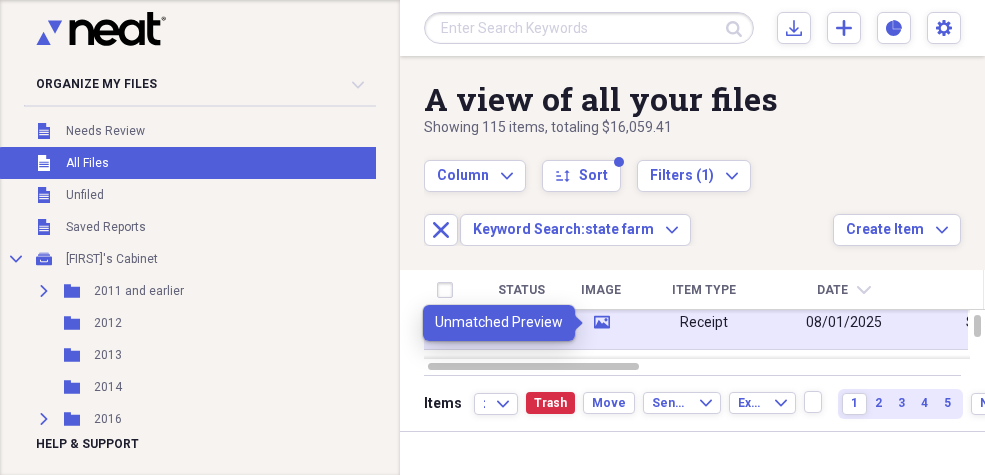 click on "media" 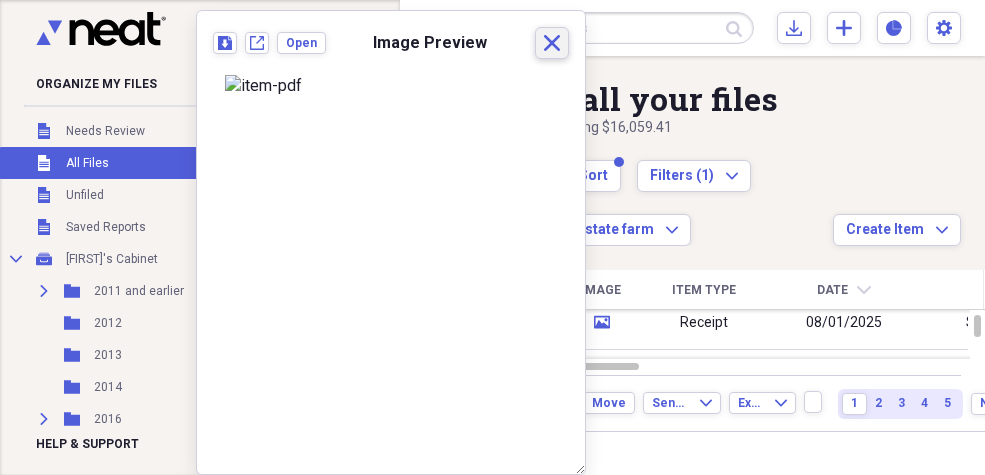 click on "Close" 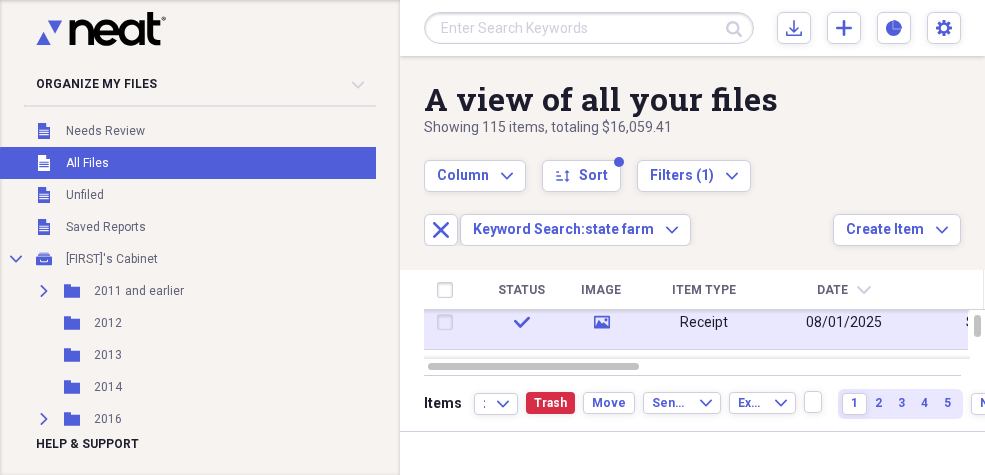 click at bounding box center [449, 323] 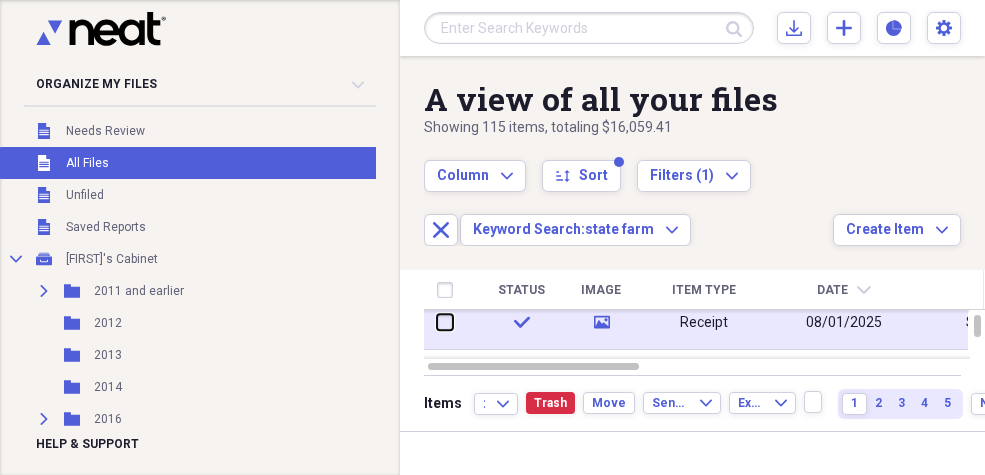 click at bounding box center (437, 322) 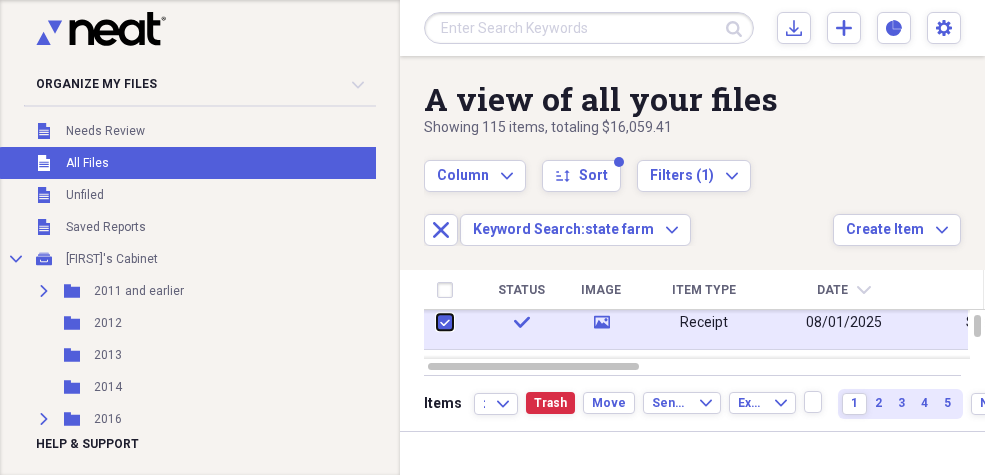 checkbox on "true" 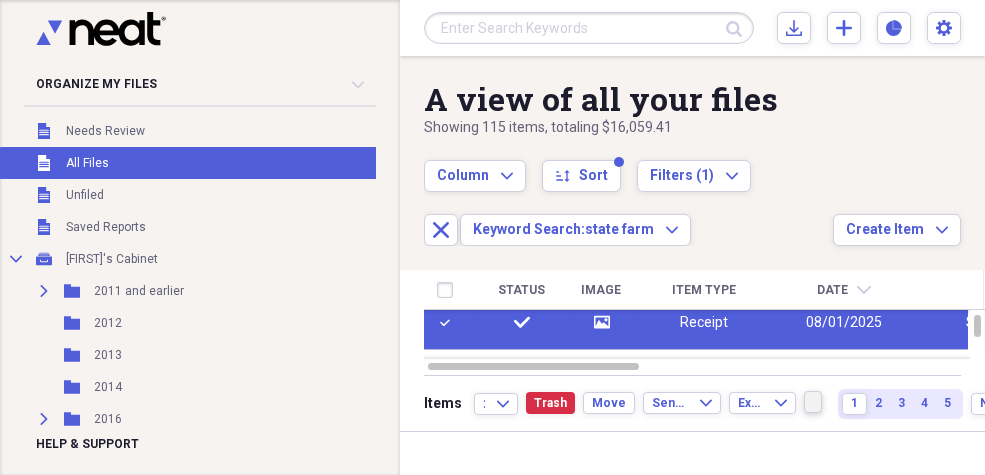 click on "more" 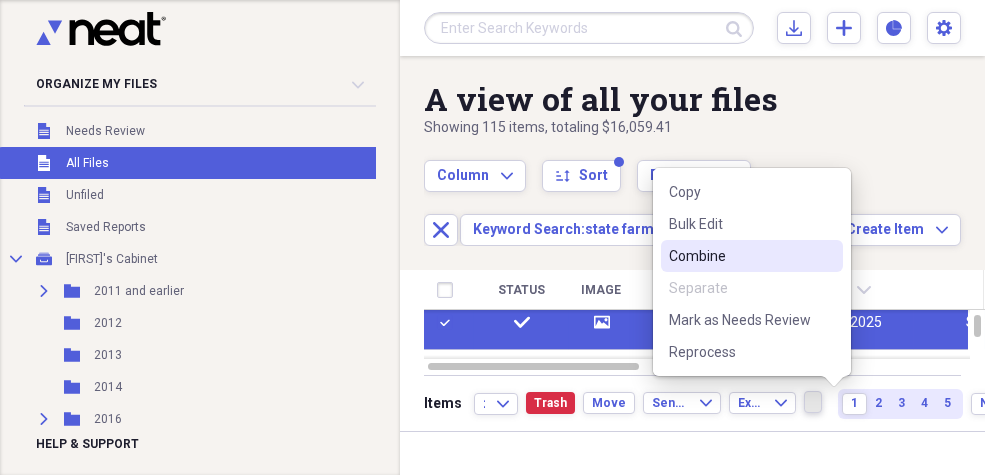 click on "Combine" at bounding box center [740, 256] 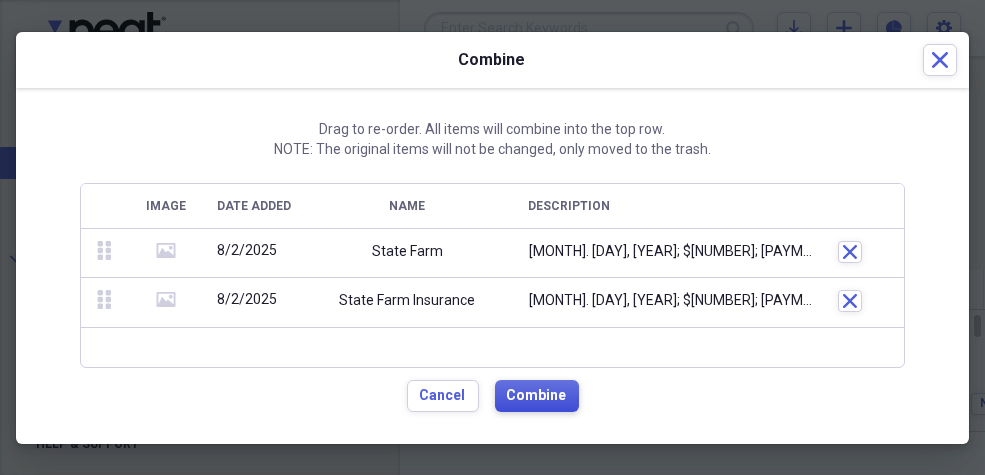 click on "Combine" at bounding box center (537, 396) 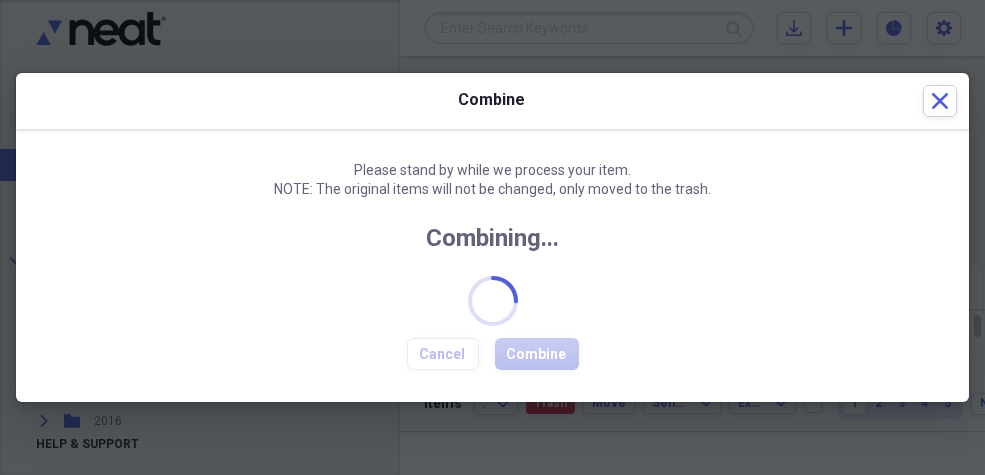 checkbox on "false" 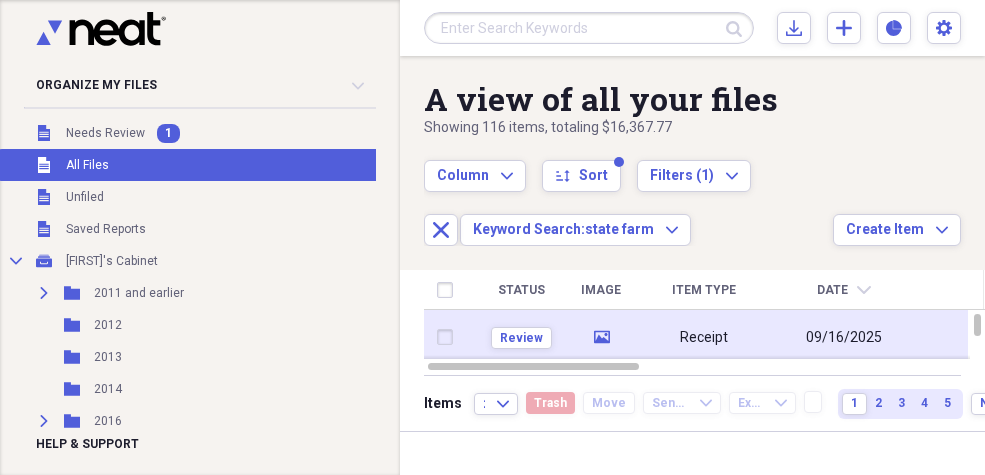click at bounding box center [449, 337] 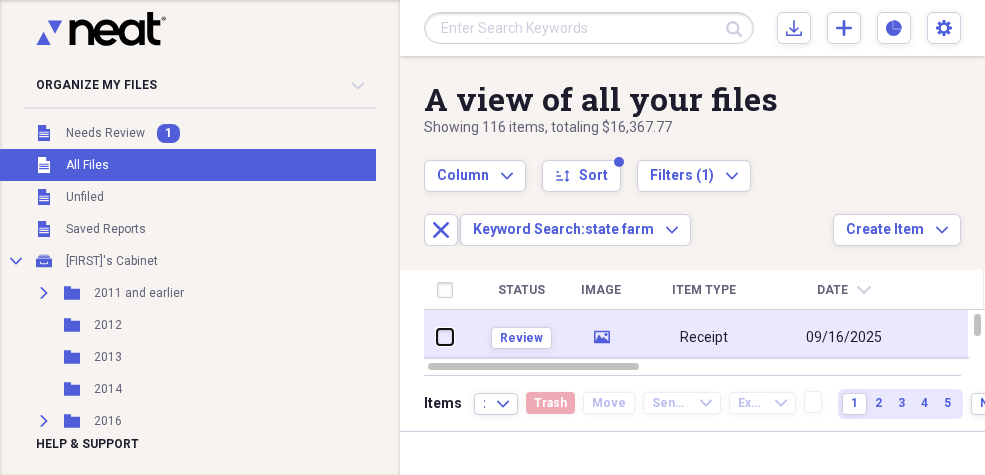 click at bounding box center (437, 337) 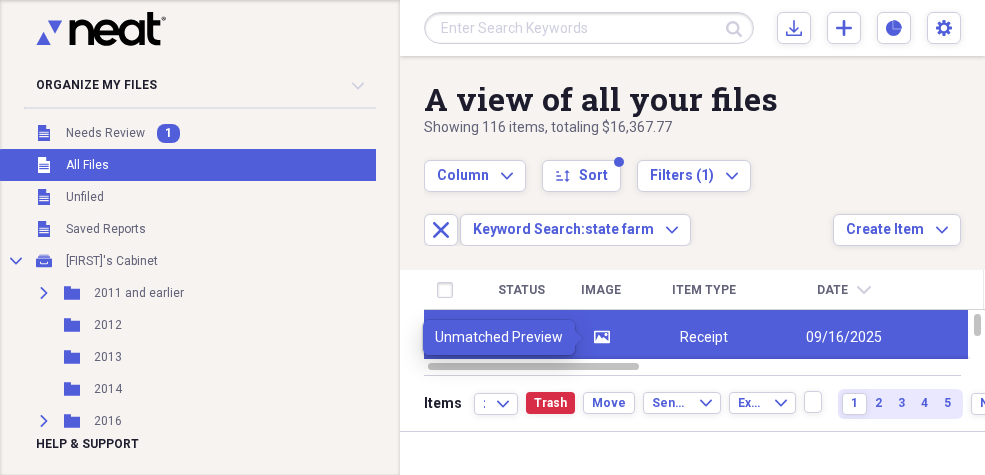 click on "media" 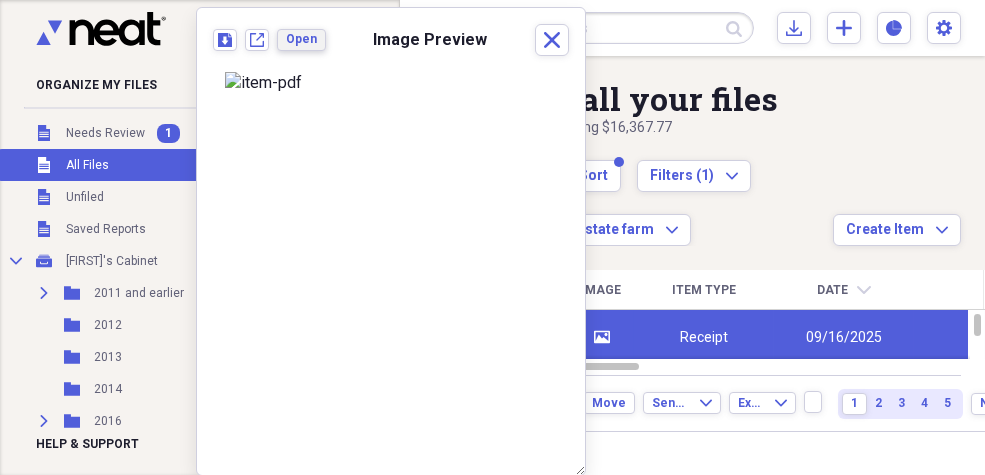 click on "Open" at bounding box center (301, 39) 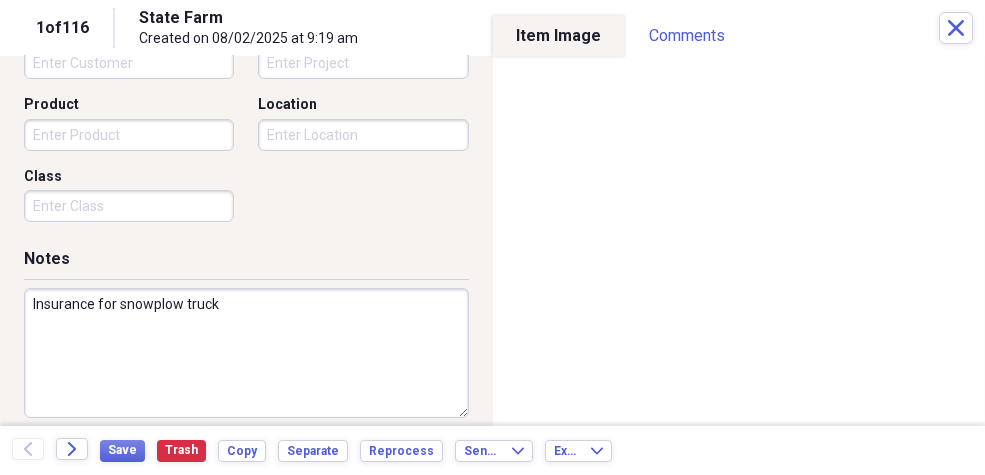 scroll, scrollTop: 635, scrollLeft: 0, axis: vertical 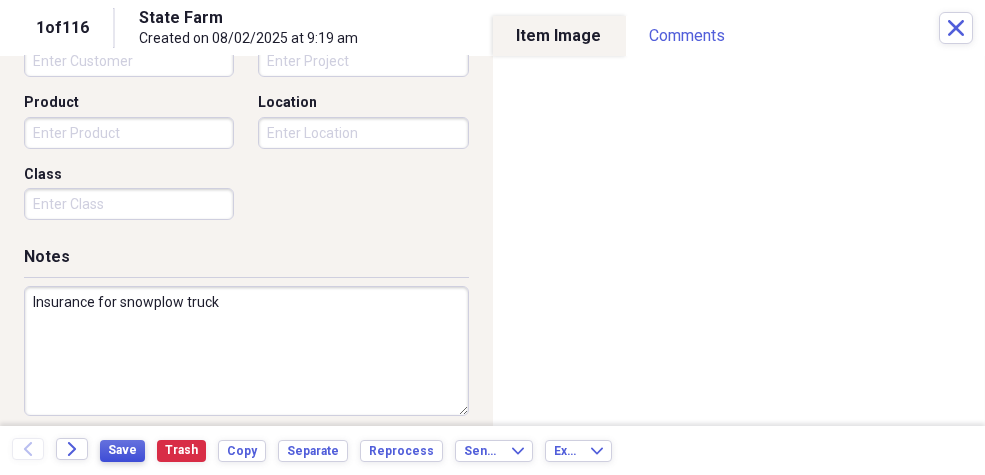 click on "Save" at bounding box center [122, 450] 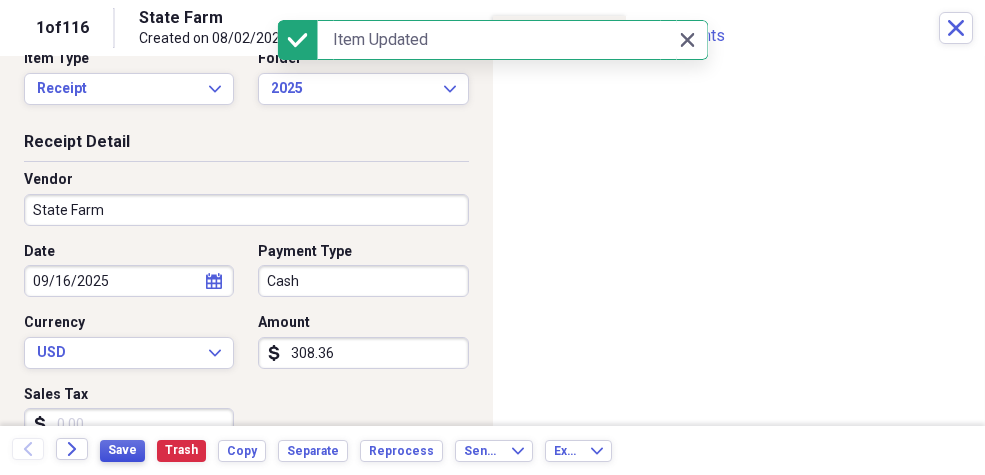 scroll, scrollTop: 0, scrollLeft: 0, axis: both 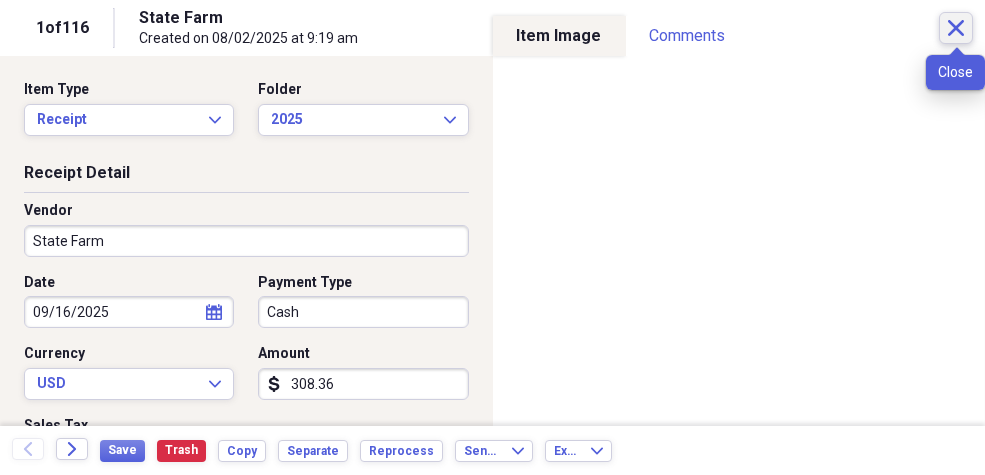 click on "Close" at bounding box center [956, 28] 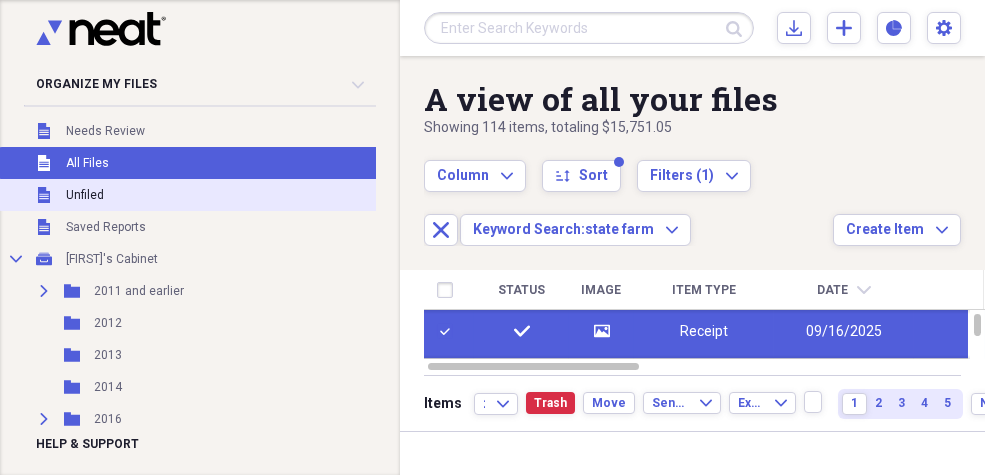 click on "Unfiled" at bounding box center (85, 195) 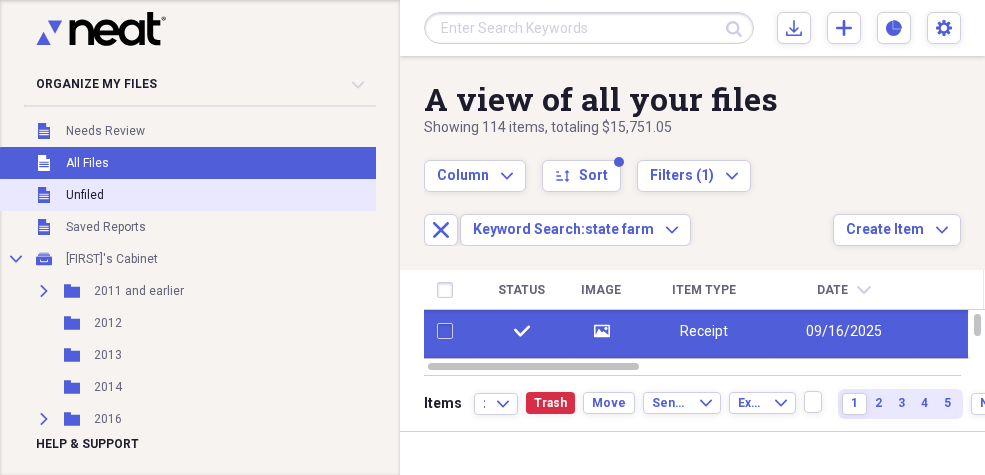 checkbox on "false" 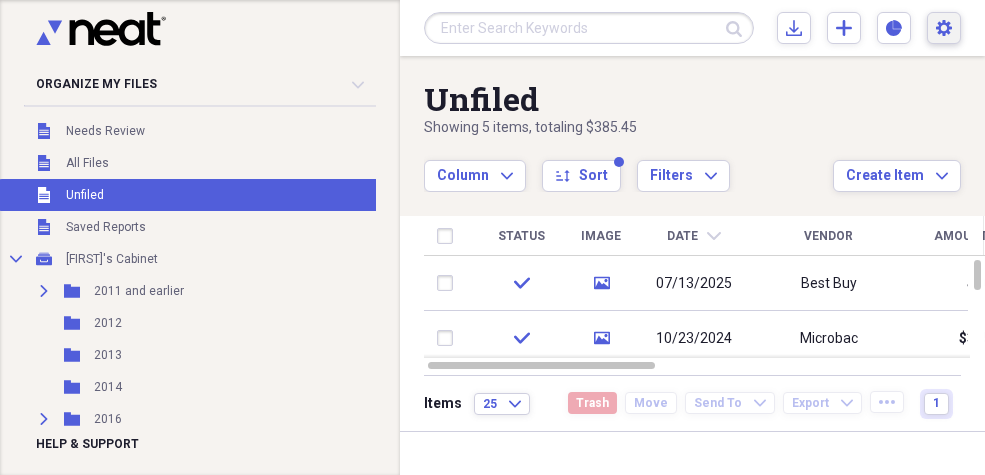 click on "Settings" 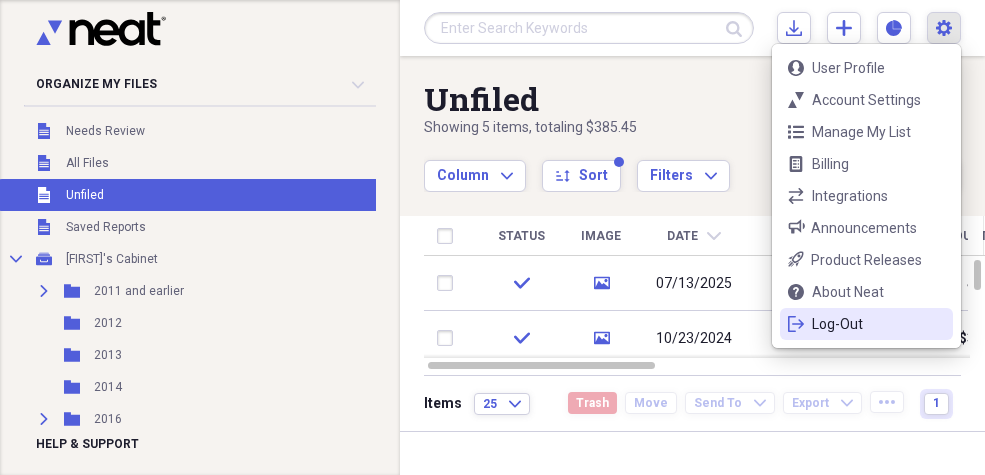 click on "Log-Out" at bounding box center (866, 324) 